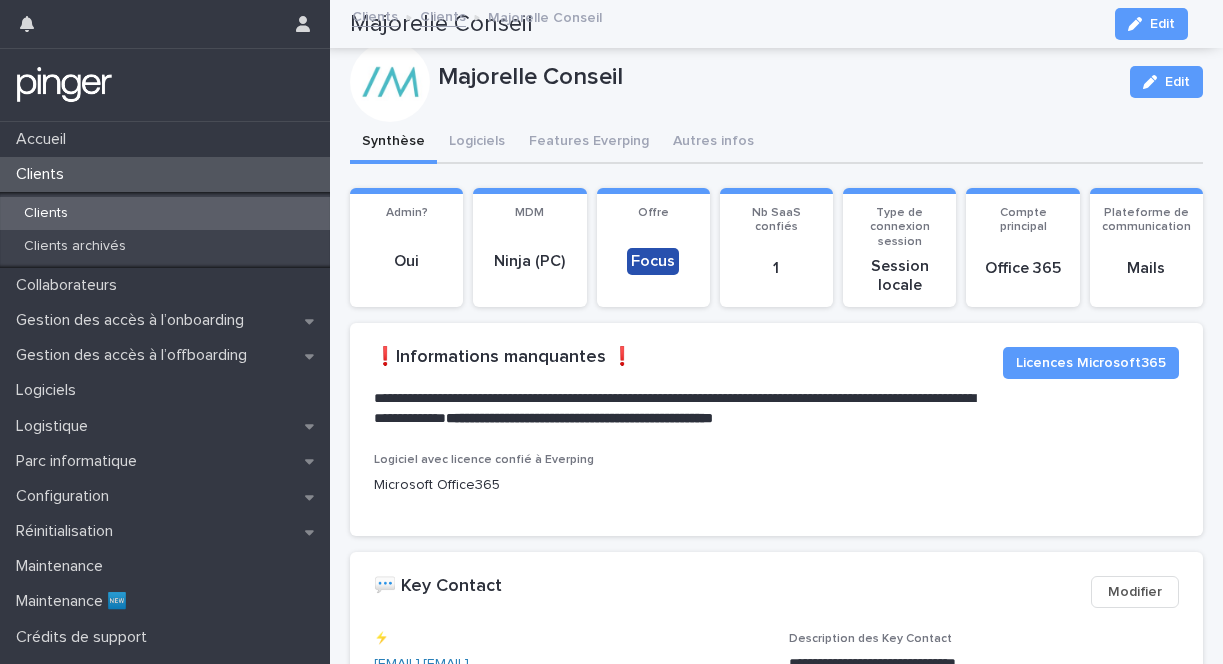 scroll, scrollTop: 0, scrollLeft: 0, axis: both 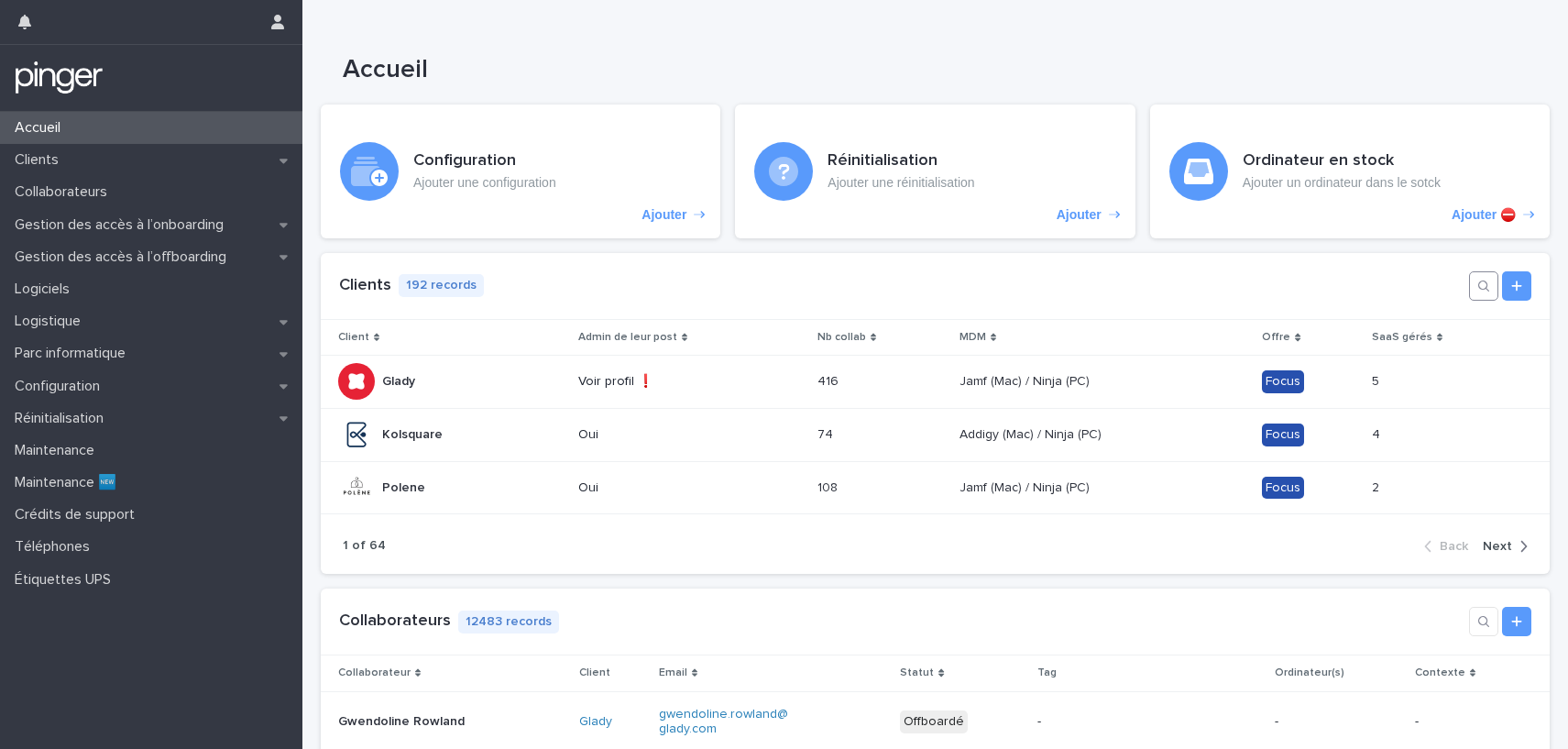 click 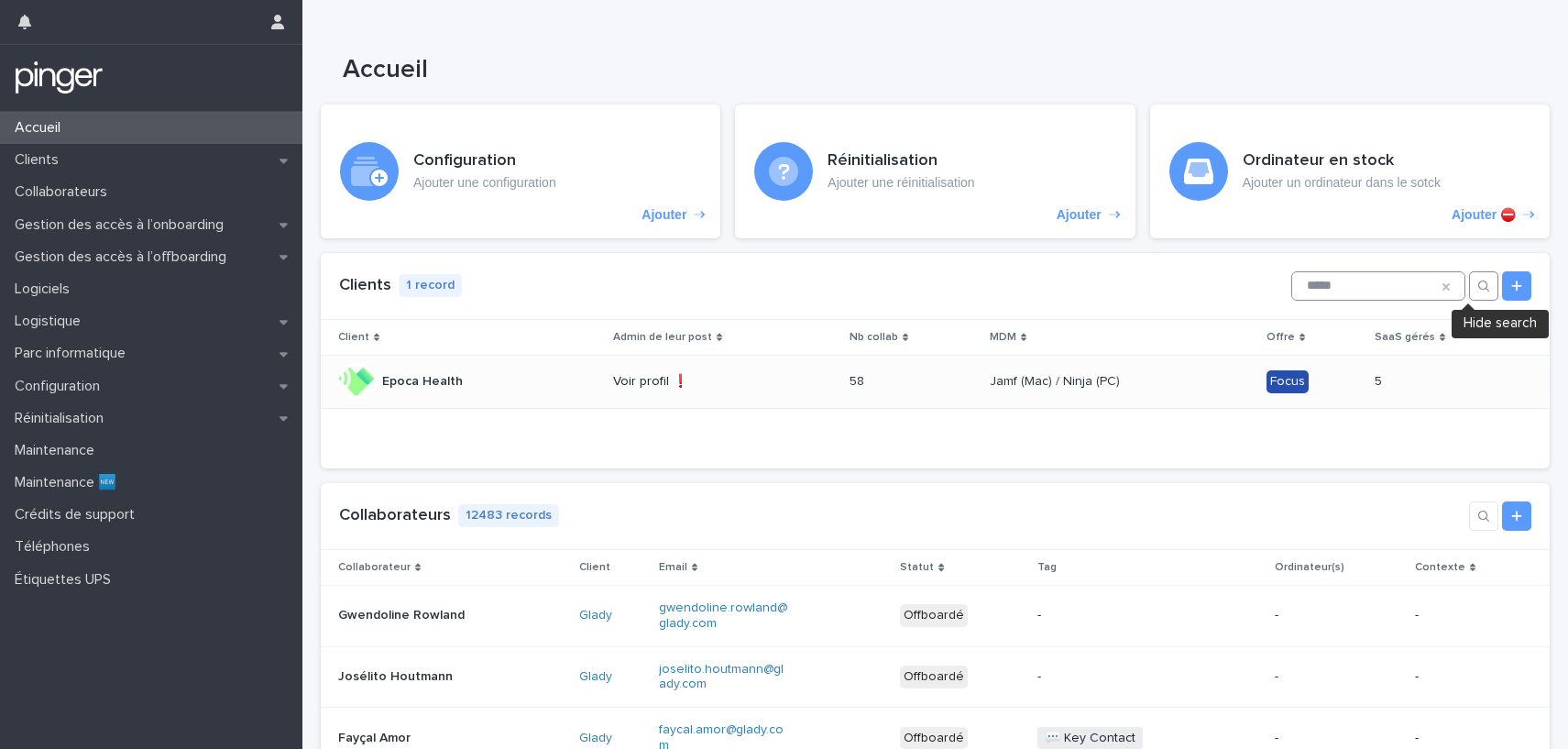 type on "*****" 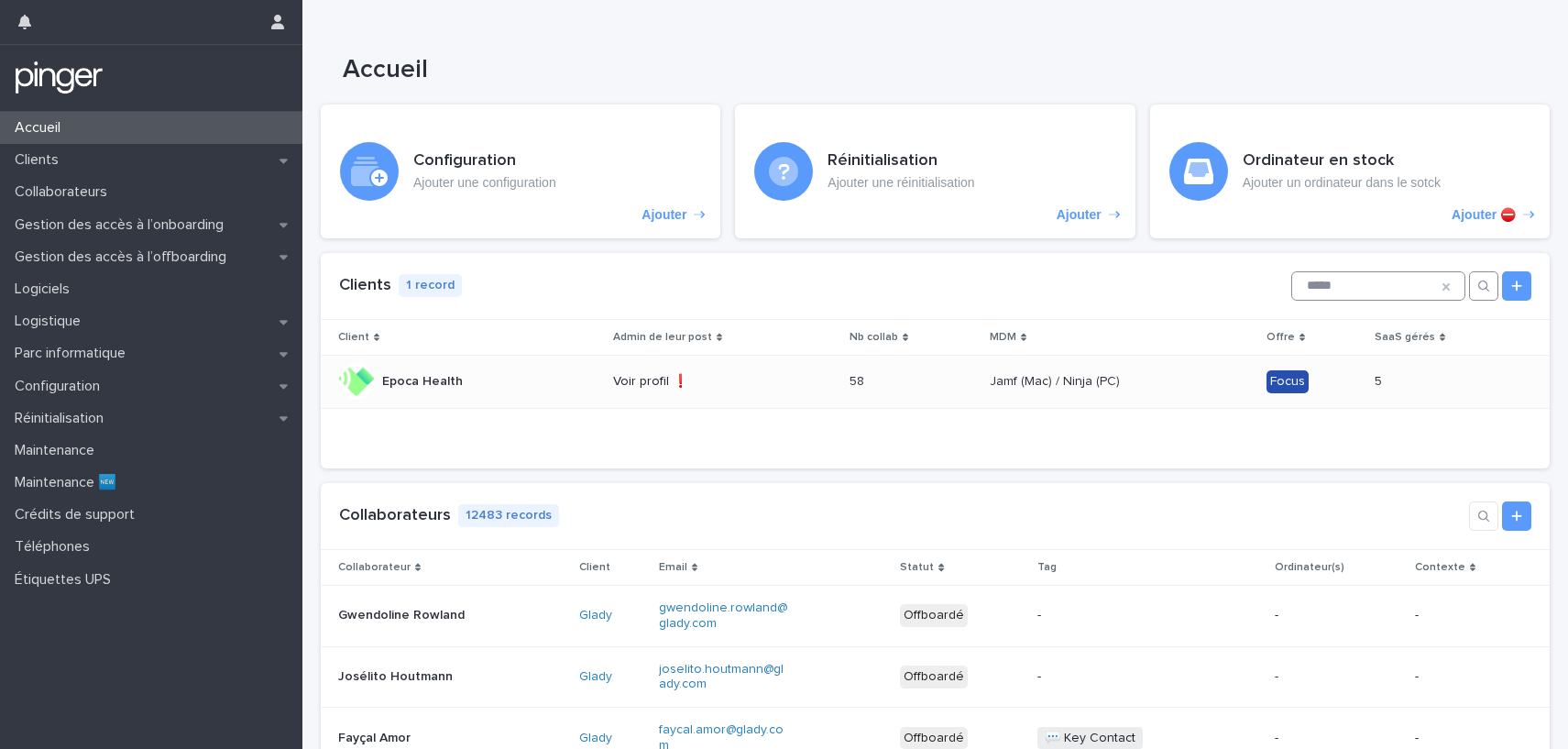 click on "Epoca Health Epoca Health" at bounding box center [463, 381] 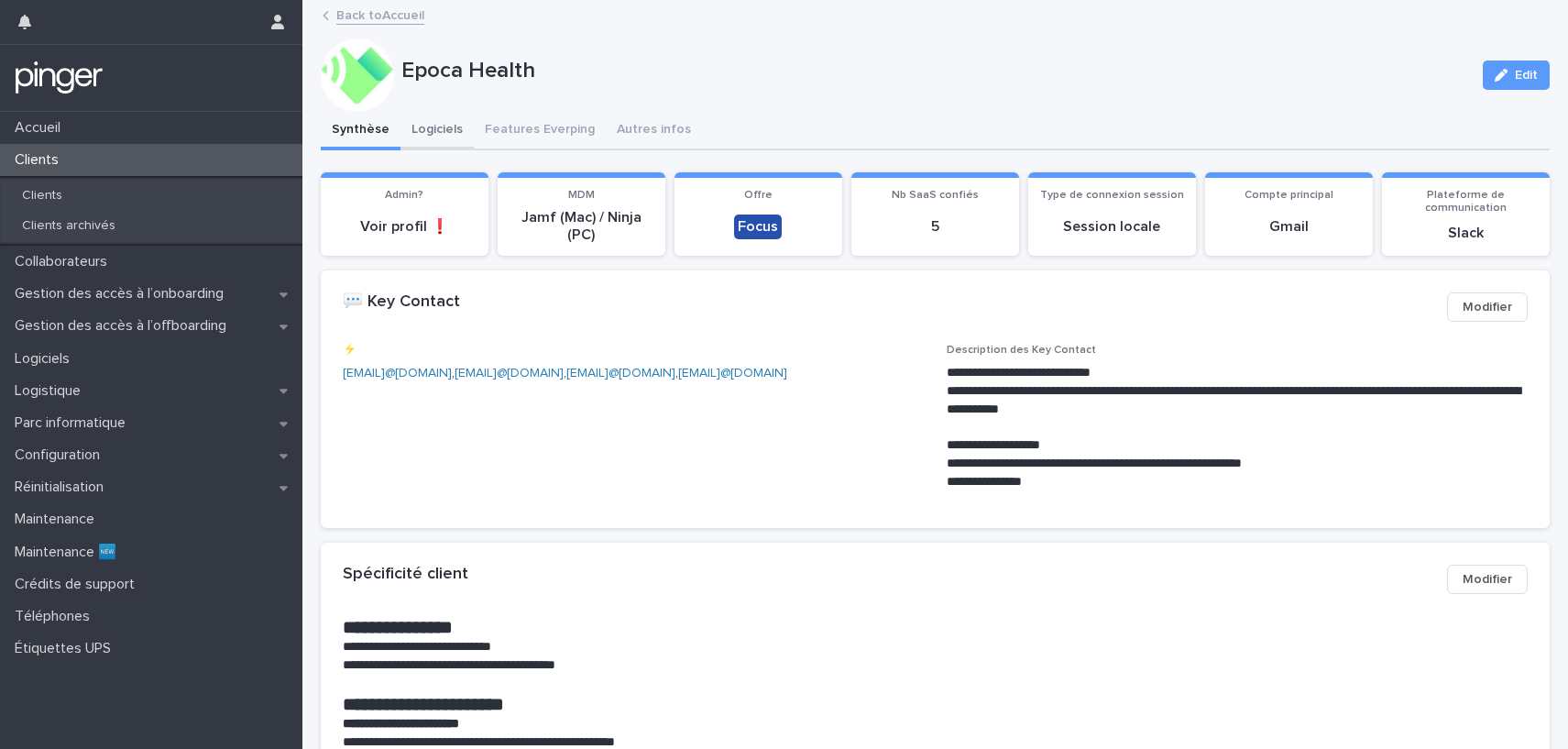 click on "Logiciels" at bounding box center (437, 131) 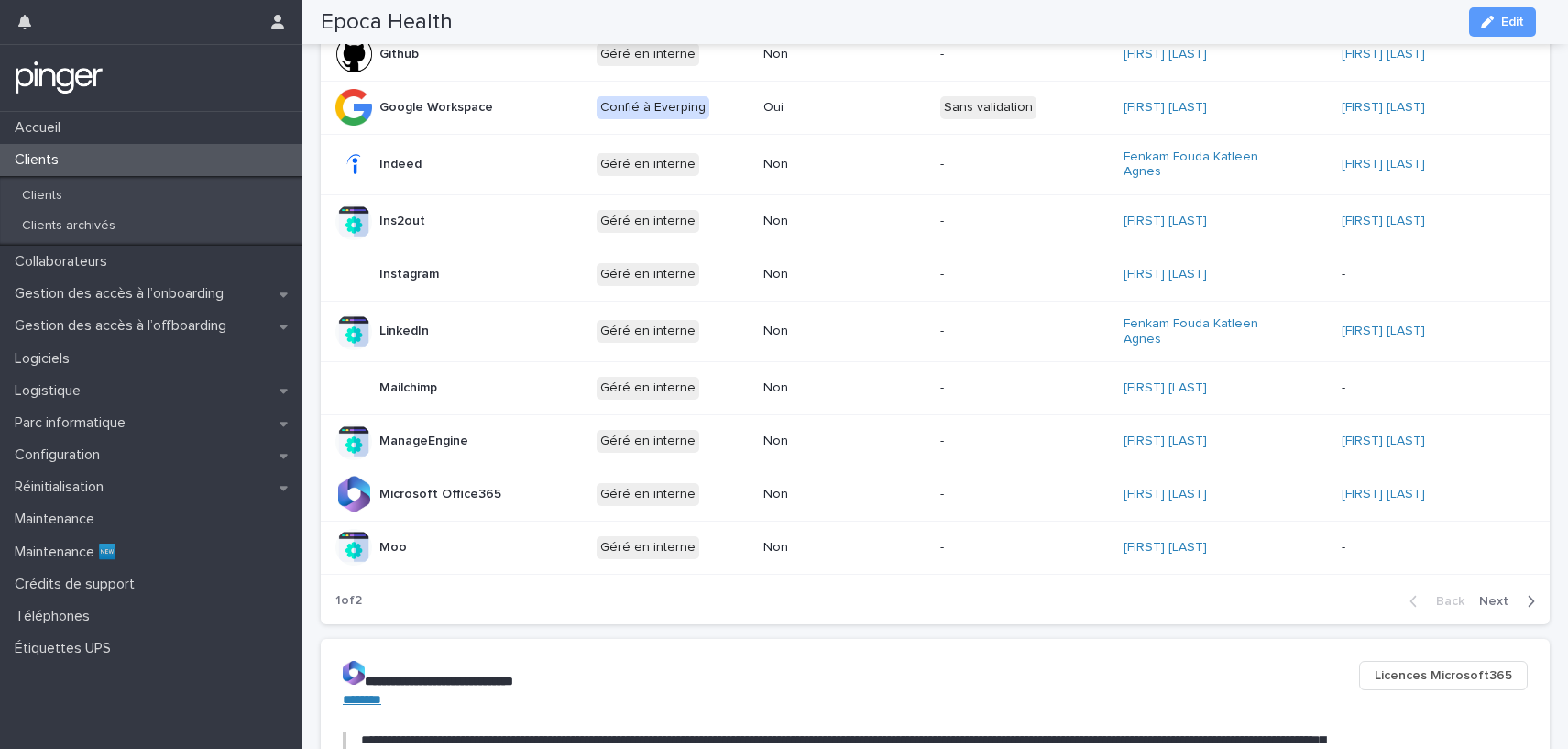 scroll, scrollTop: 1066, scrollLeft: 0, axis: vertical 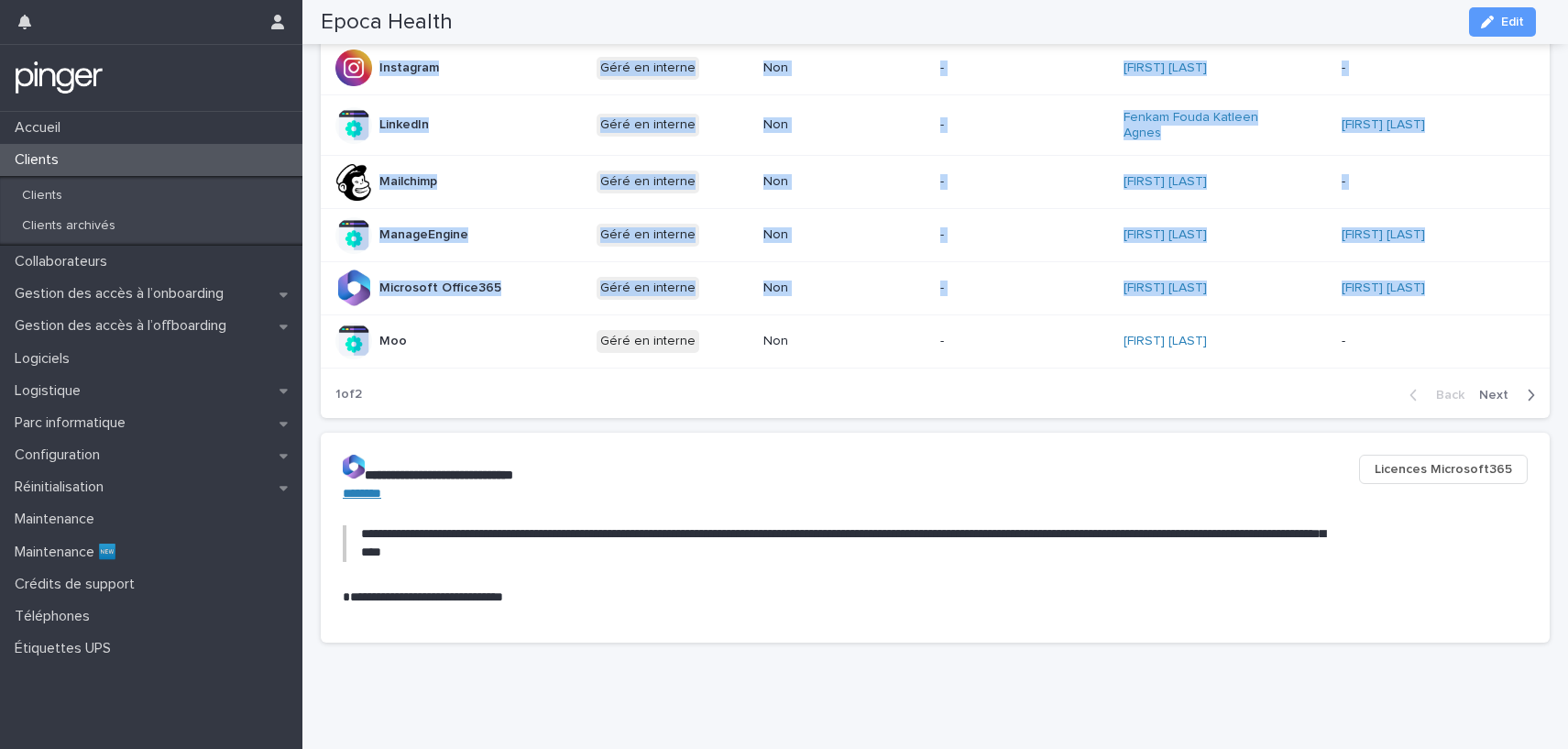 drag, startPoint x: 1475, startPoint y: 282, endPoint x: 307, endPoint y: 277, distance: 1168.0107 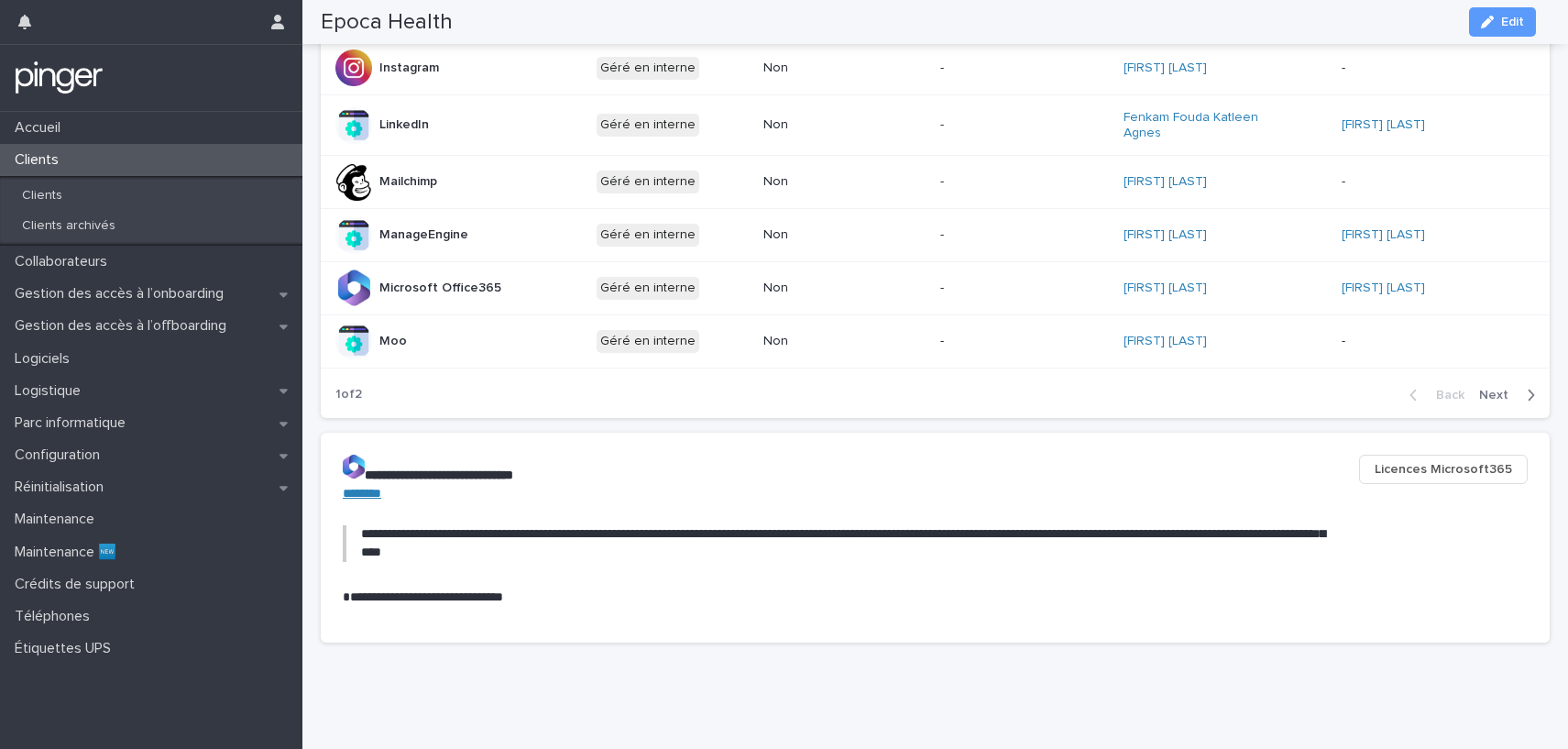 scroll, scrollTop: 1066, scrollLeft: 0, axis: vertical 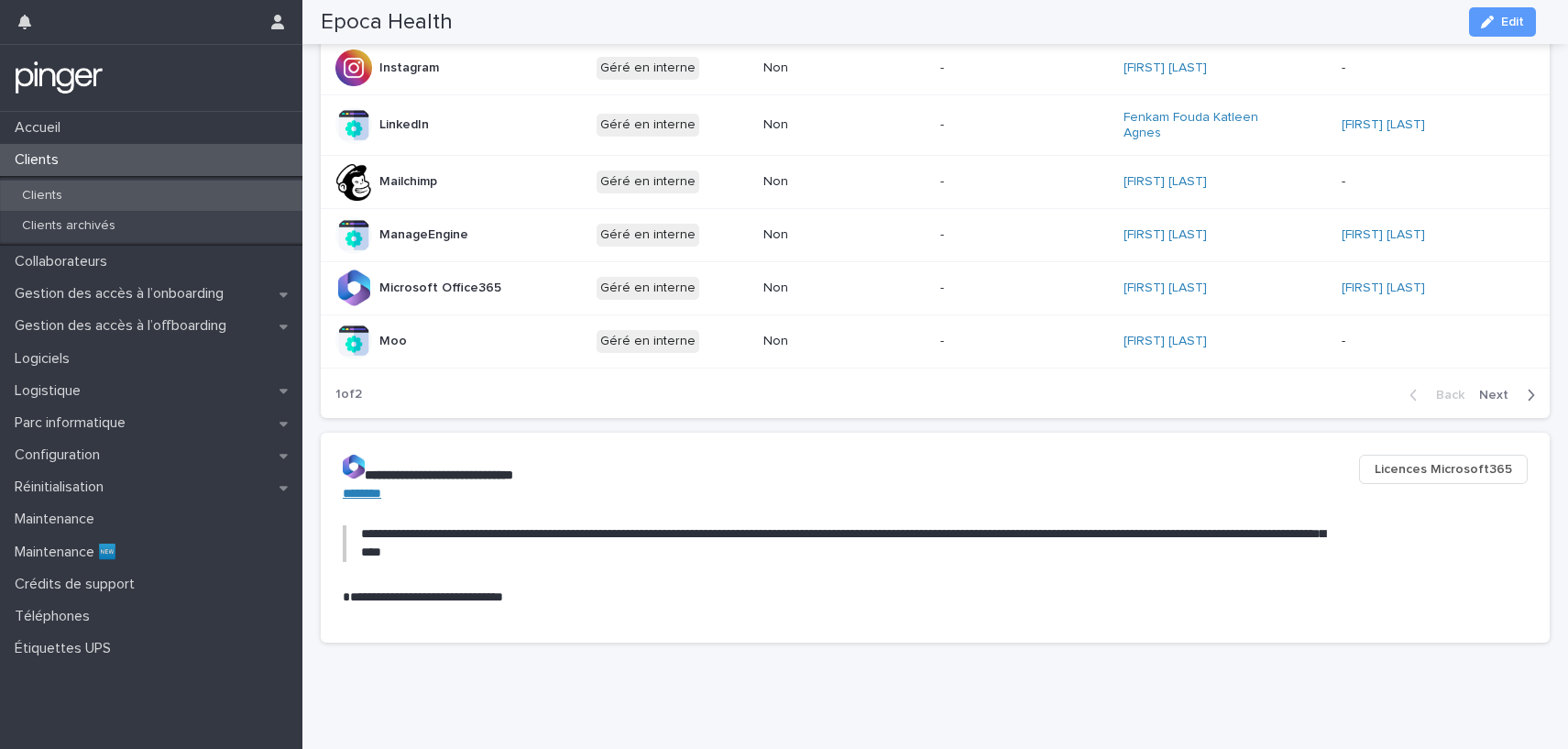 click on "Clients" at bounding box center [151, 195] 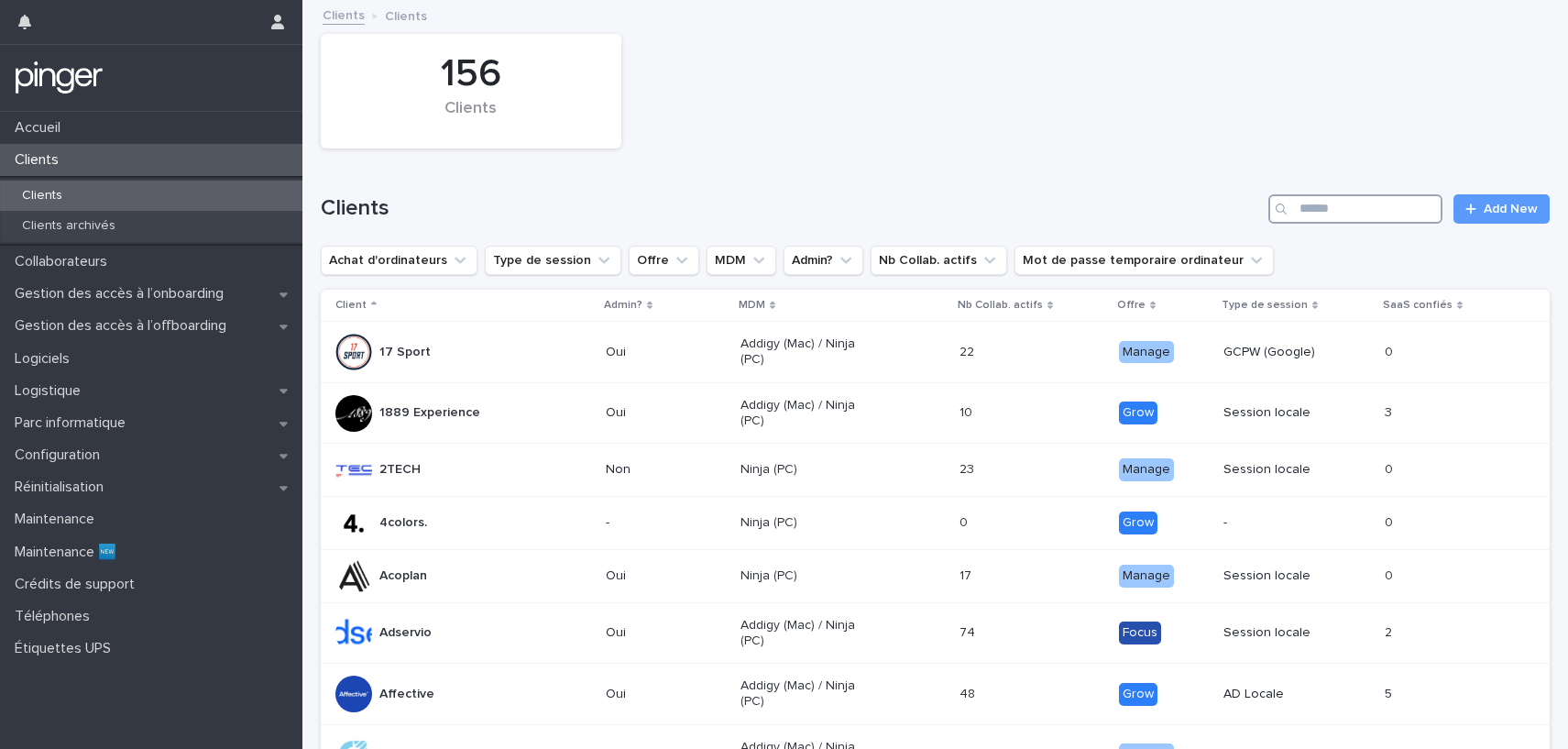 click at bounding box center [1355, 209] 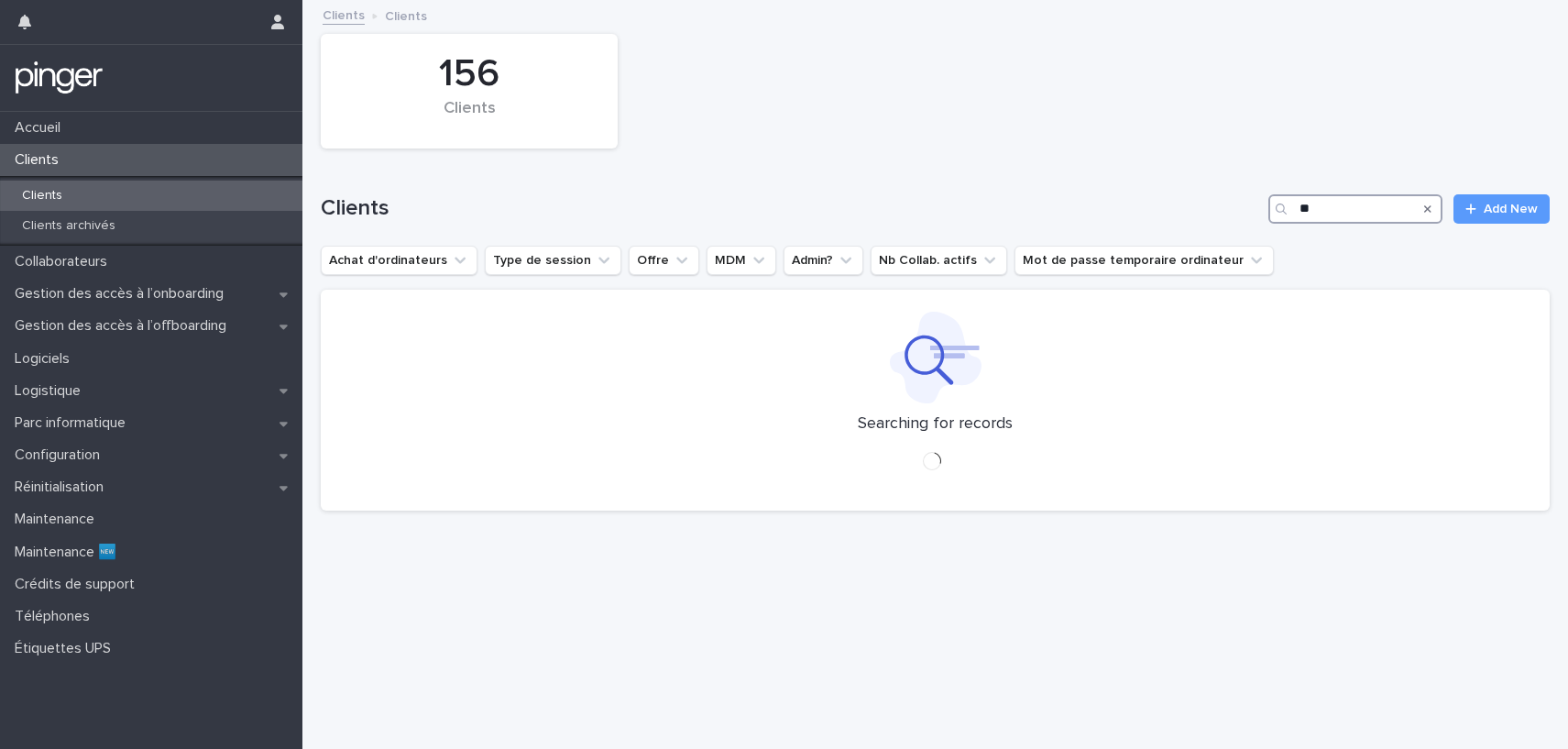 type on "*" 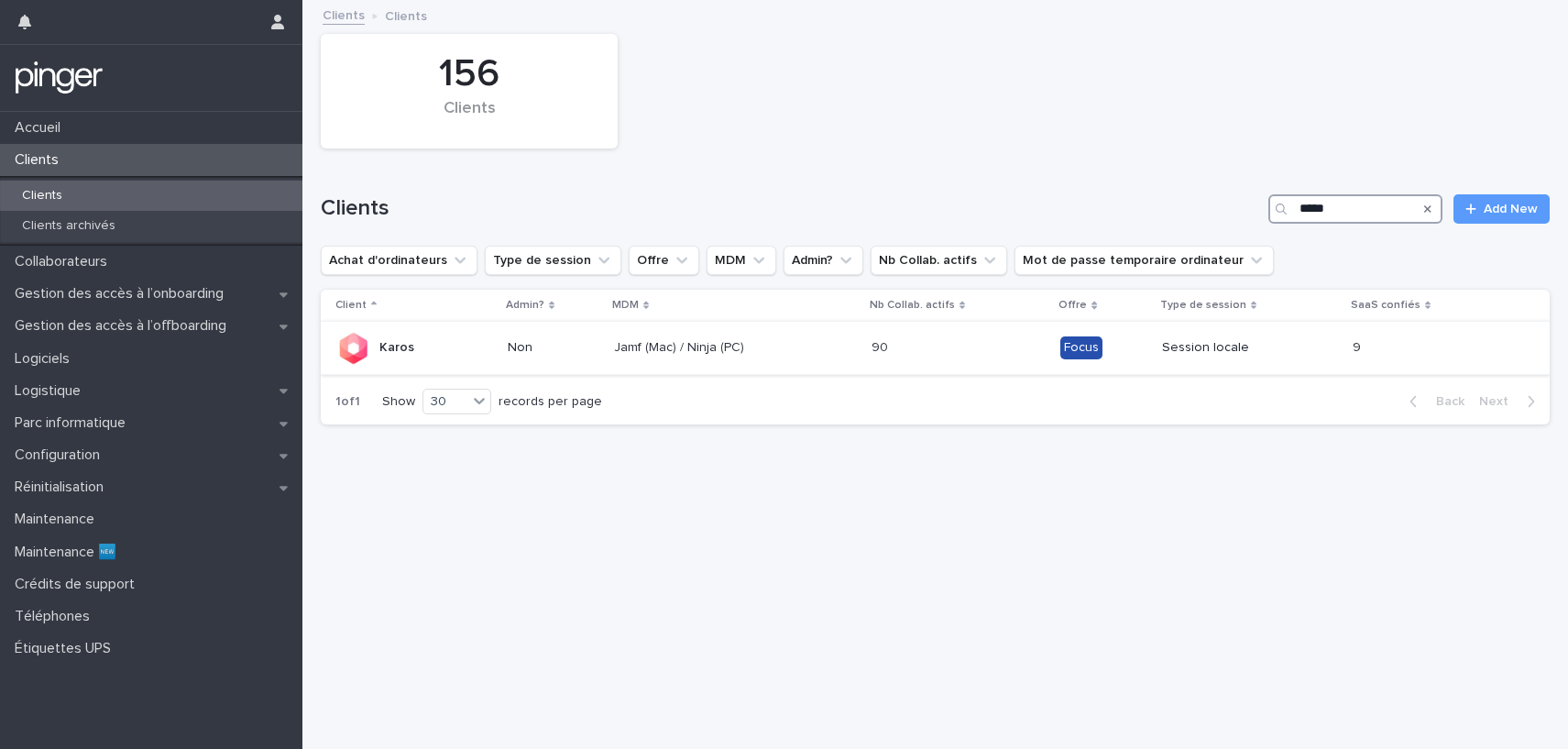 type on "*****" 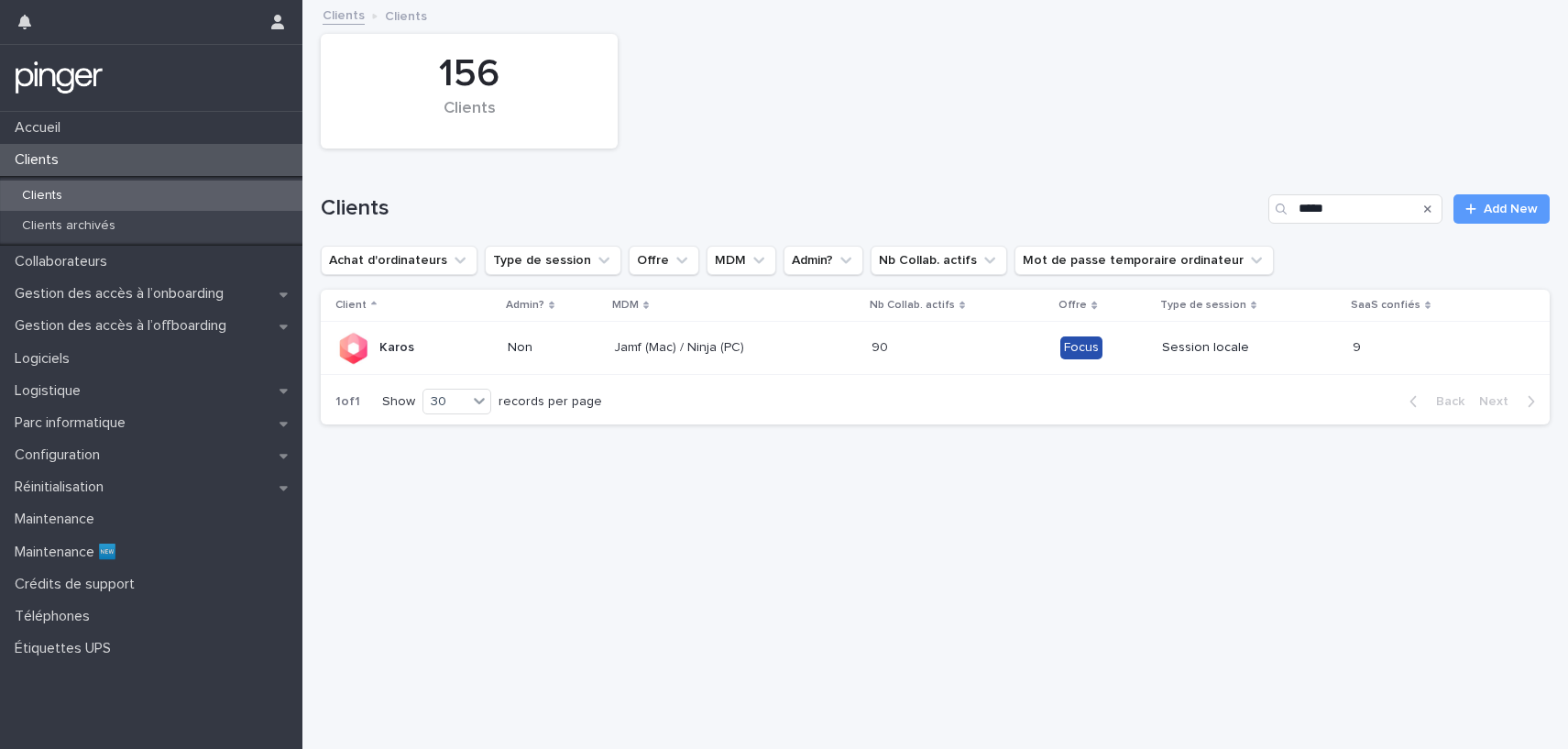 click on "Jamf (Mac) / Ninja (PC)" at bounding box center [679, 347] 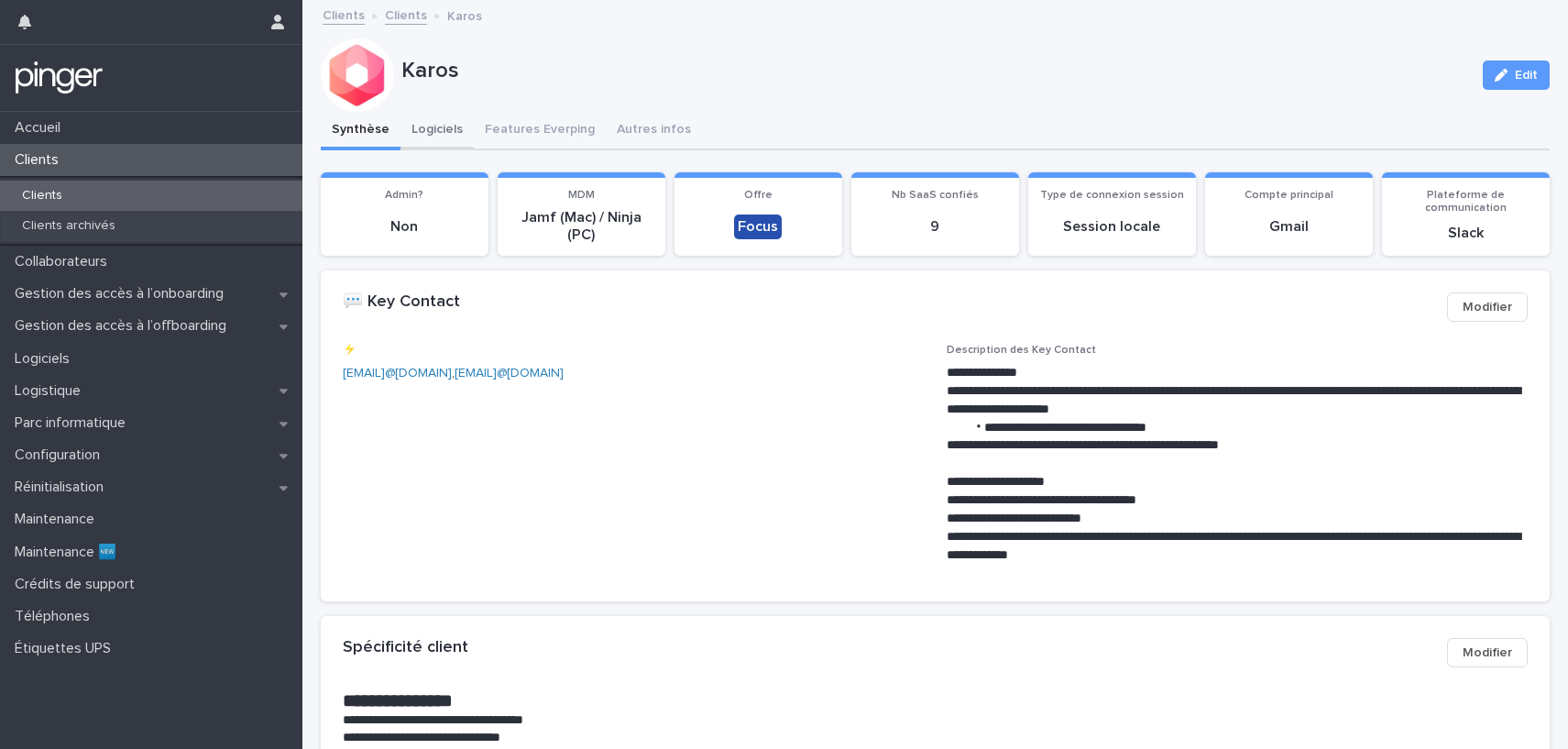 click on "Logiciels" at bounding box center (437, 131) 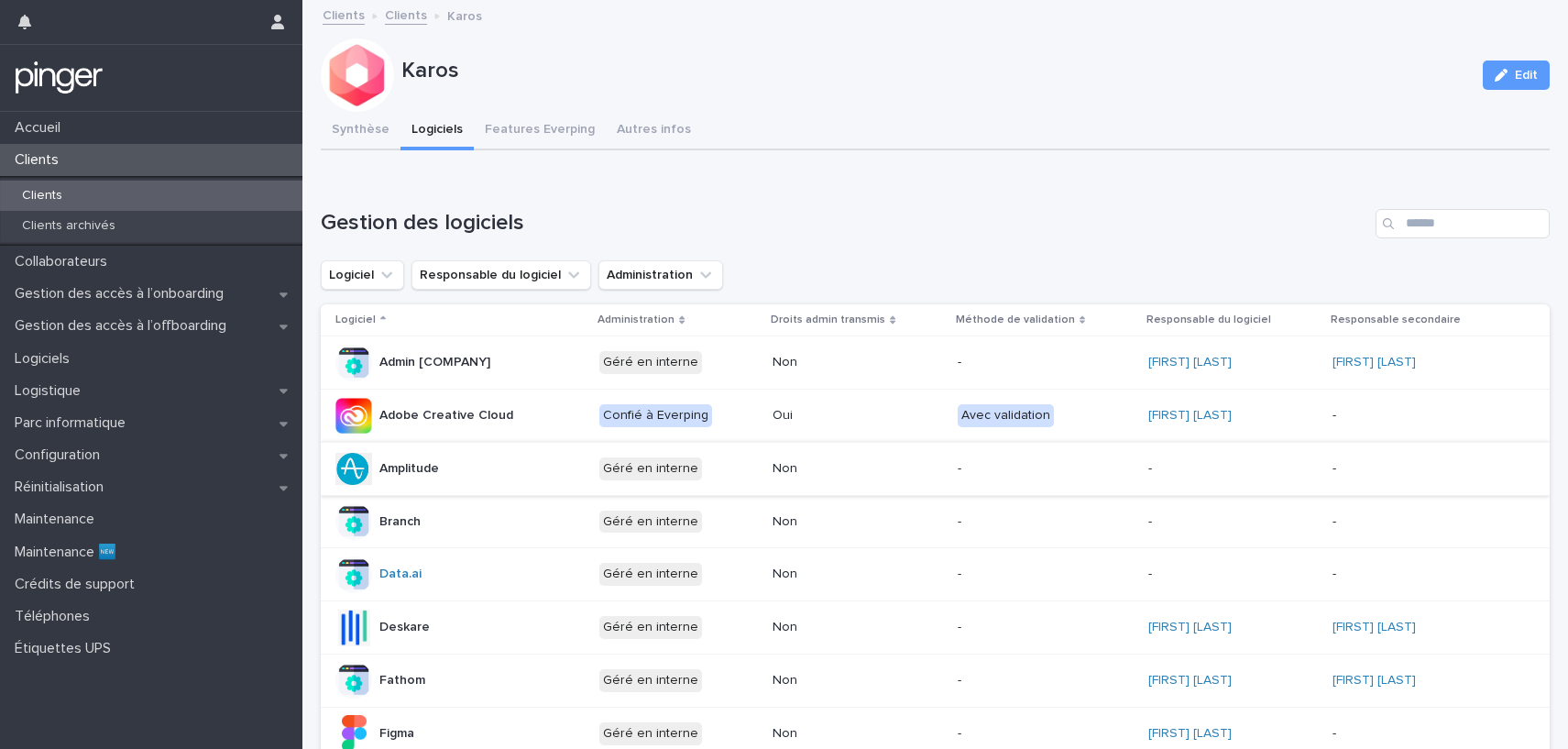 scroll, scrollTop: 332, scrollLeft: 0, axis: vertical 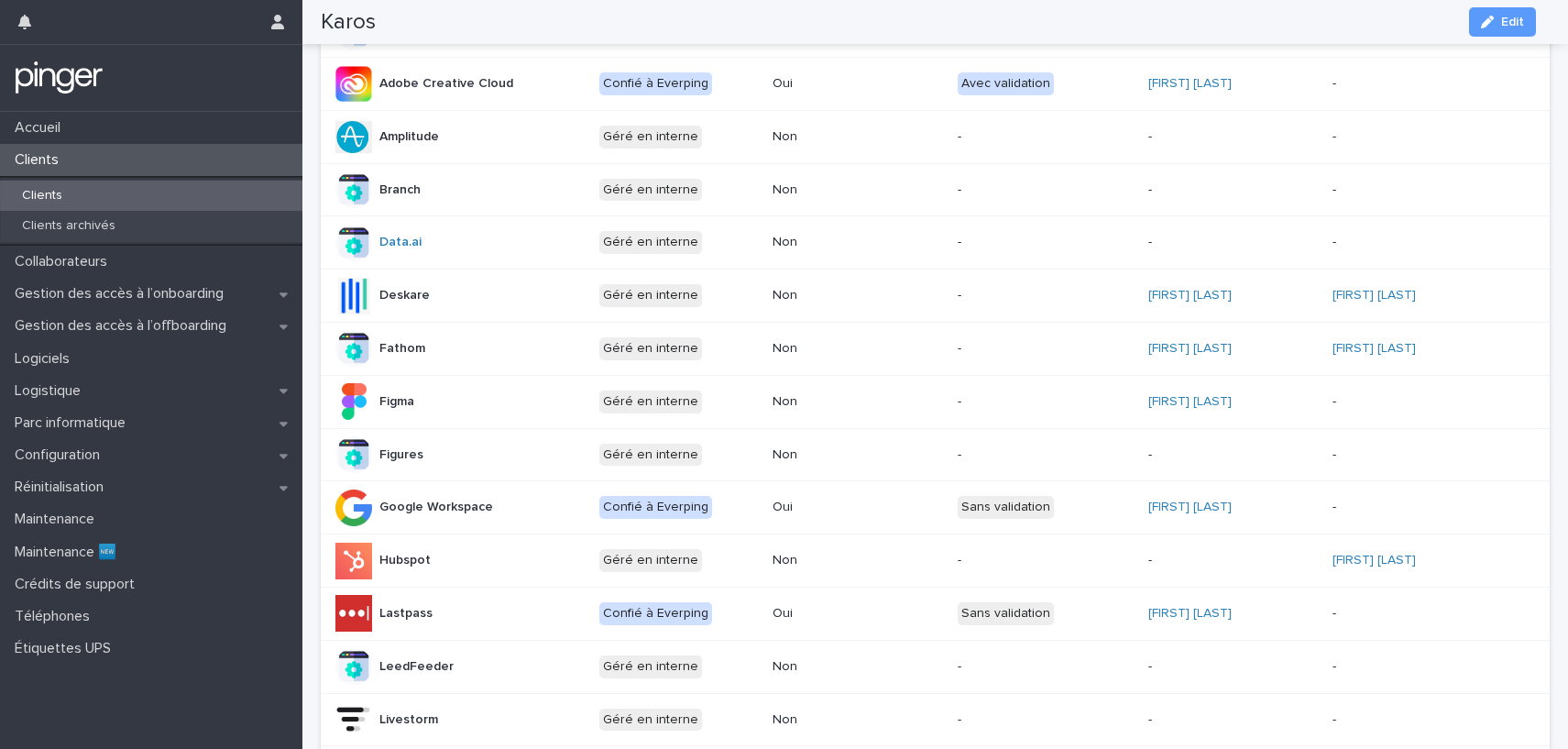 drag, startPoint x: 1494, startPoint y: 352, endPoint x: 313, endPoint y: 342, distance: 1181.042 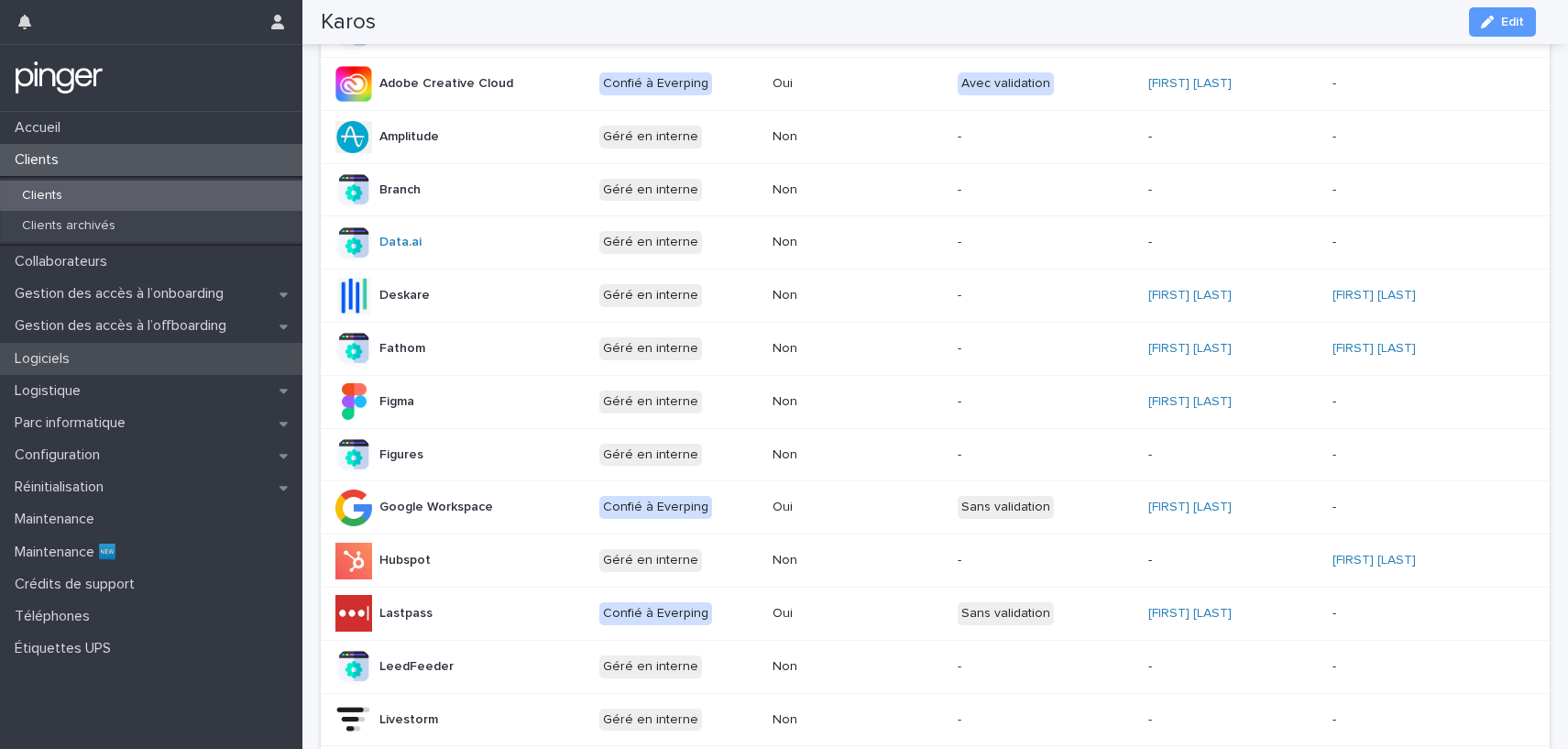 click on "Logiciels" at bounding box center (151, 358) 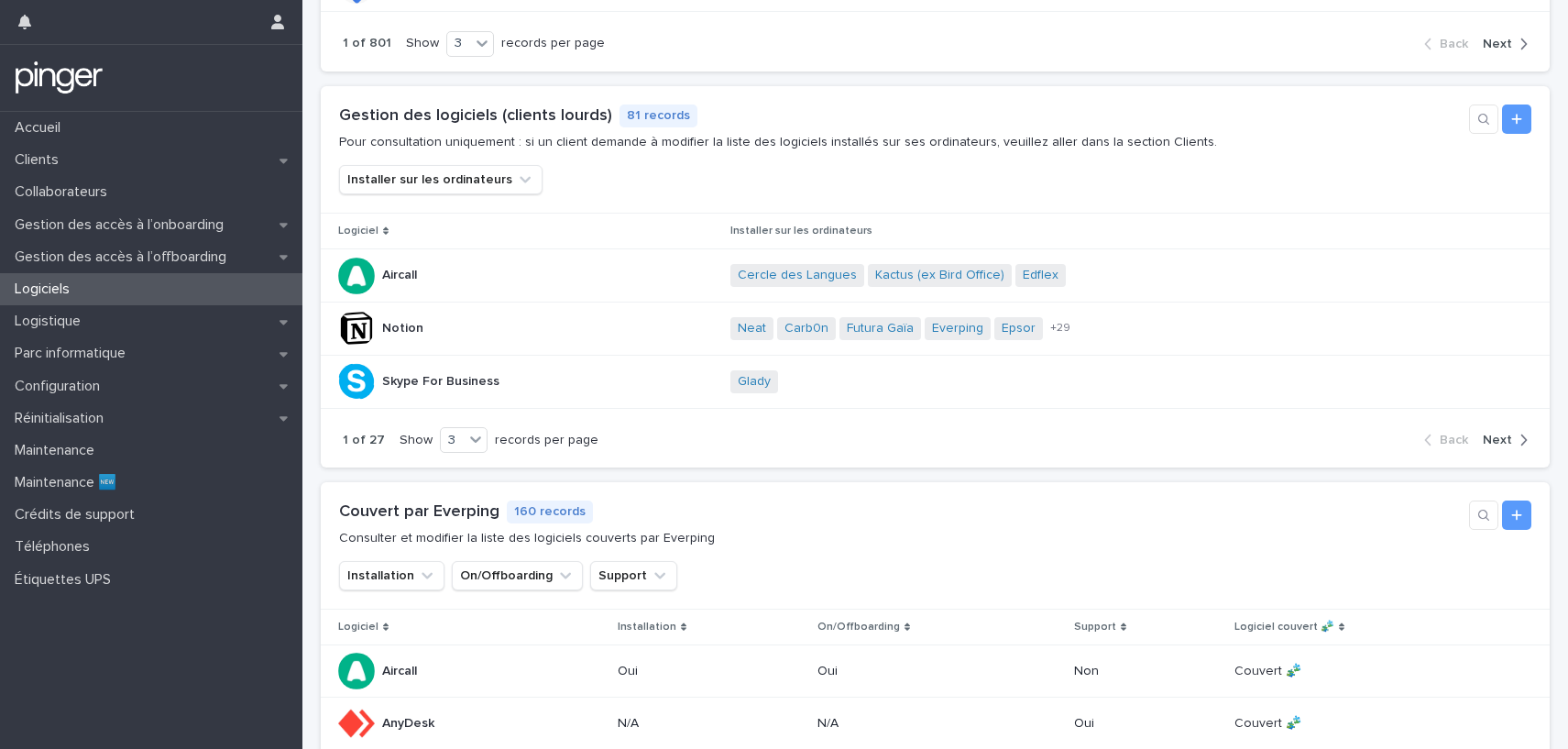 scroll, scrollTop: 633, scrollLeft: 0, axis: vertical 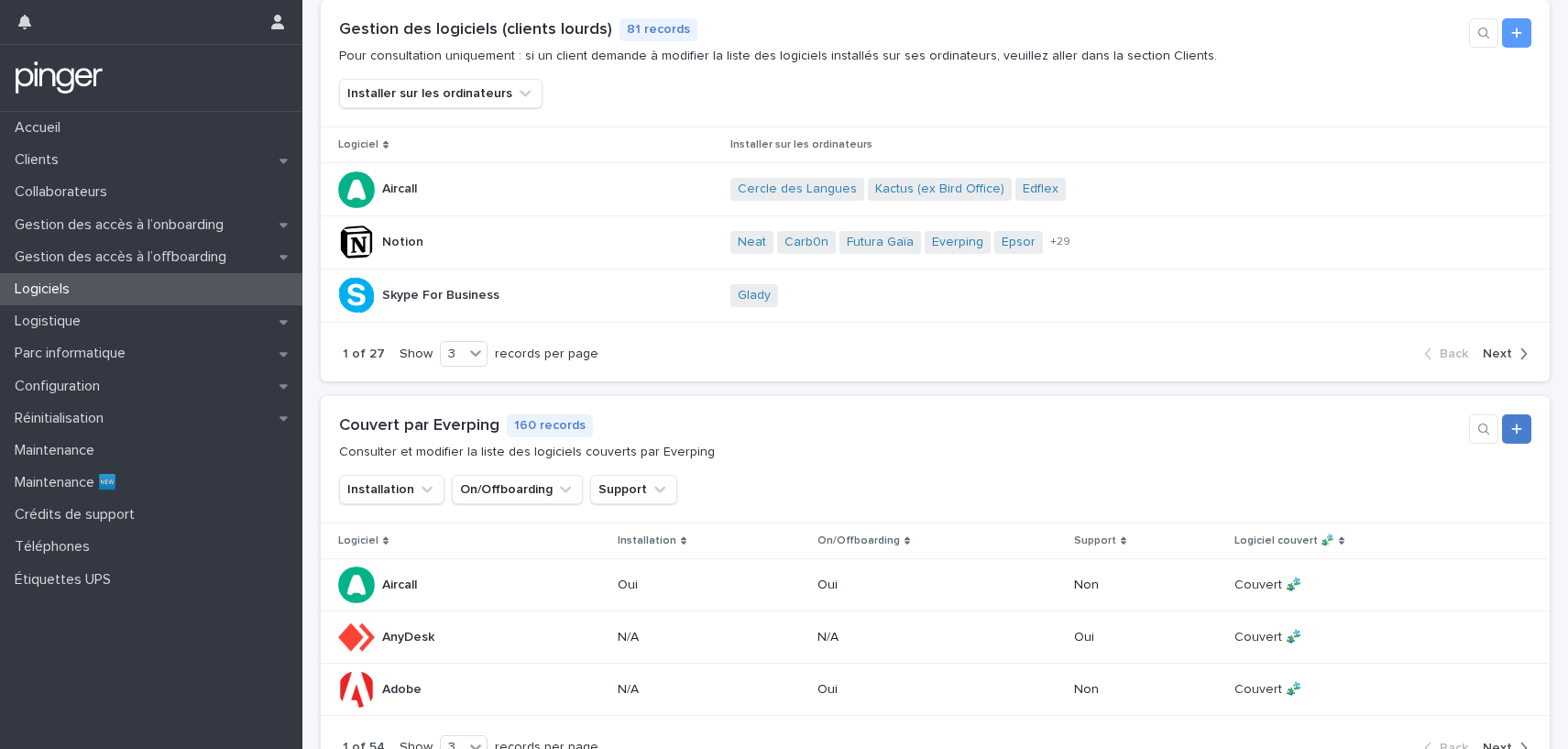 click 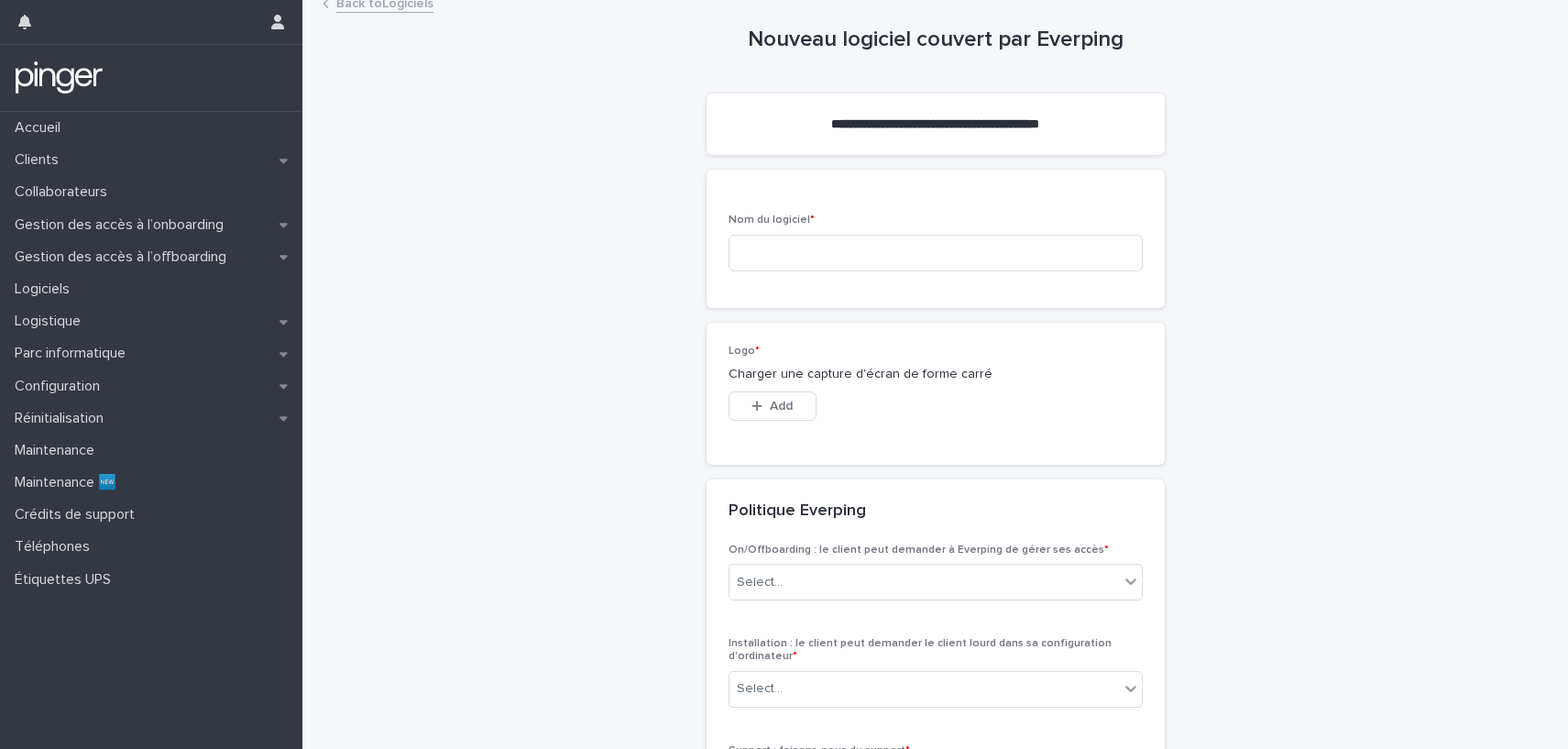 scroll, scrollTop: 0, scrollLeft: 0, axis: both 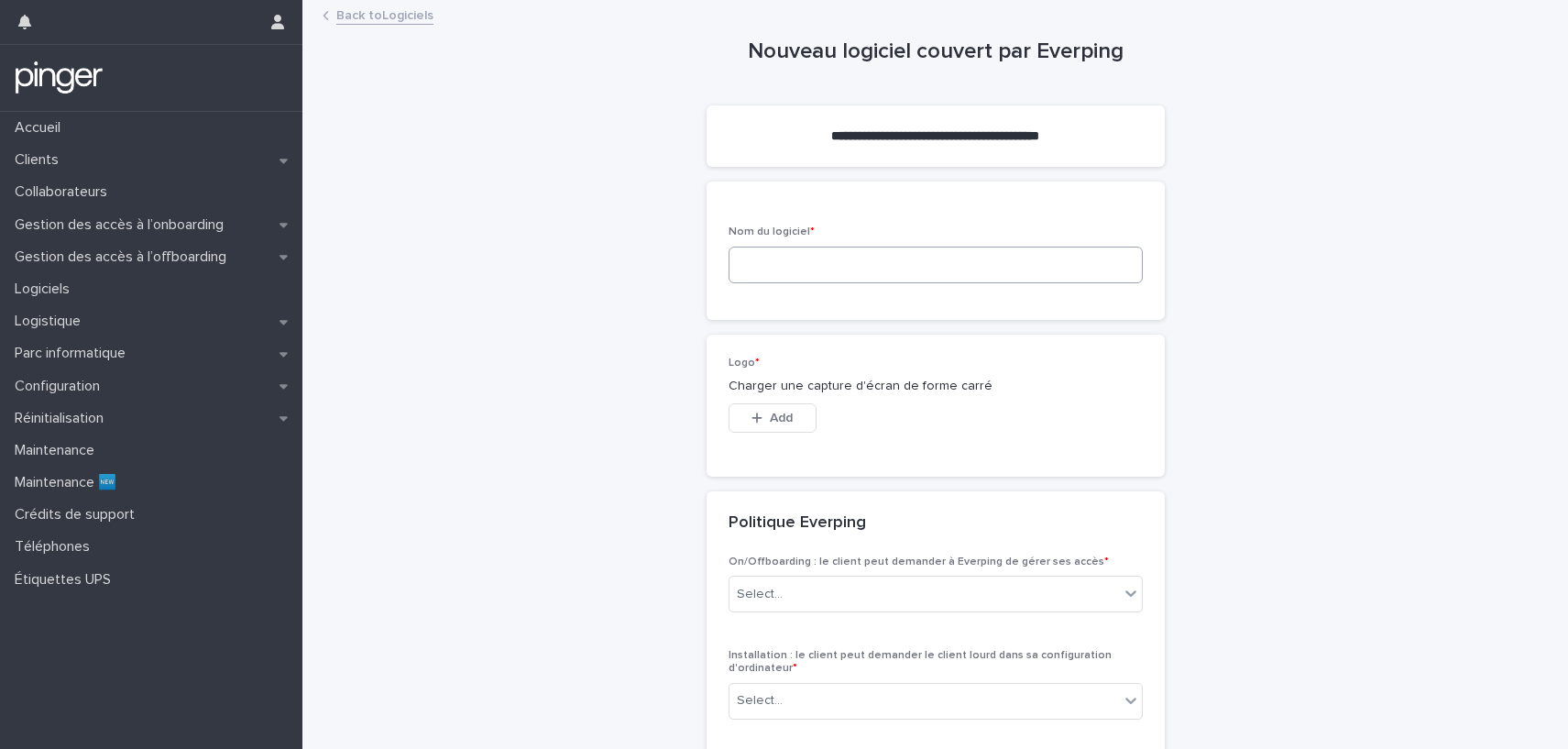 drag, startPoint x: 805, startPoint y: 240, endPoint x: 804, endPoint y: 259, distance: 19.026298 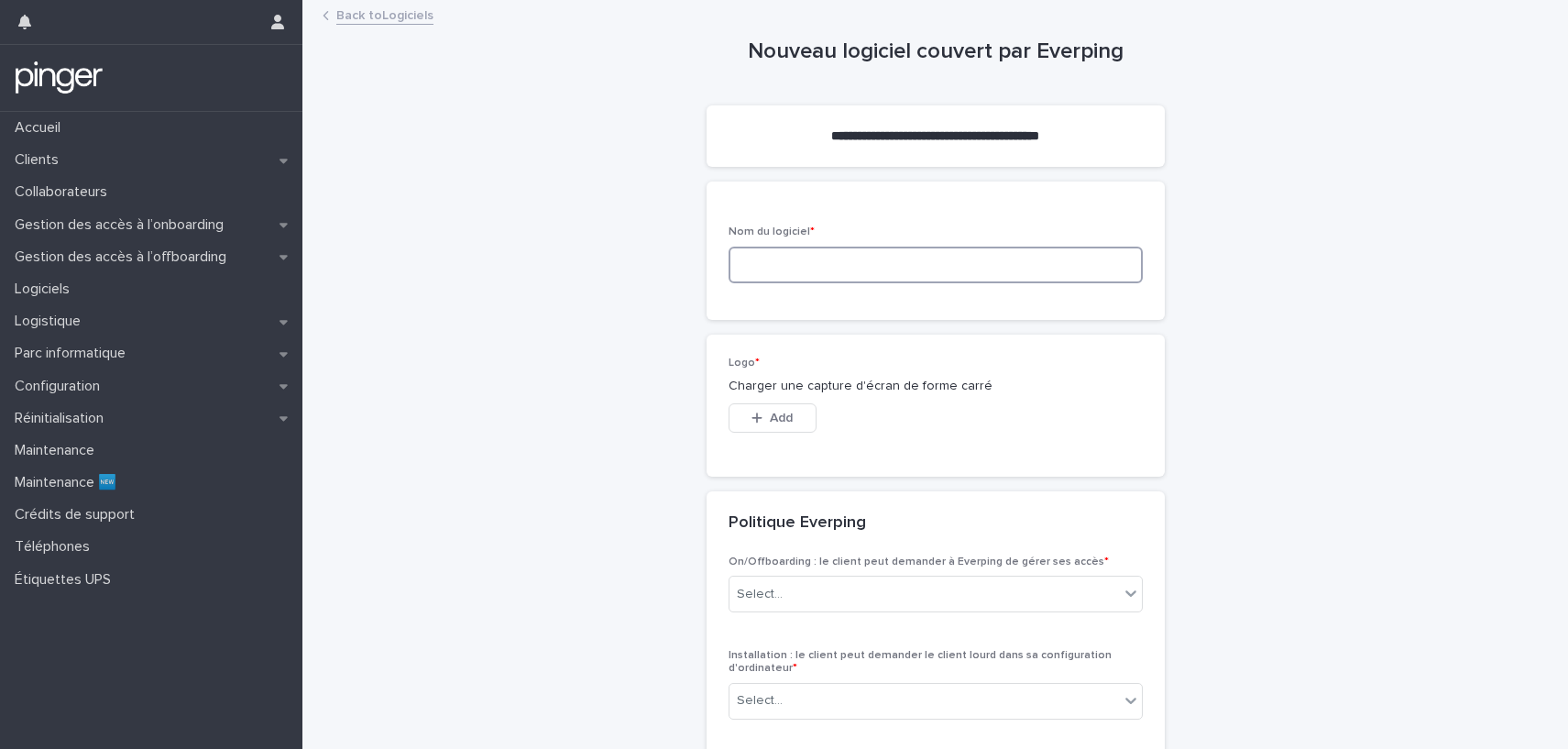 click at bounding box center [936, 265] 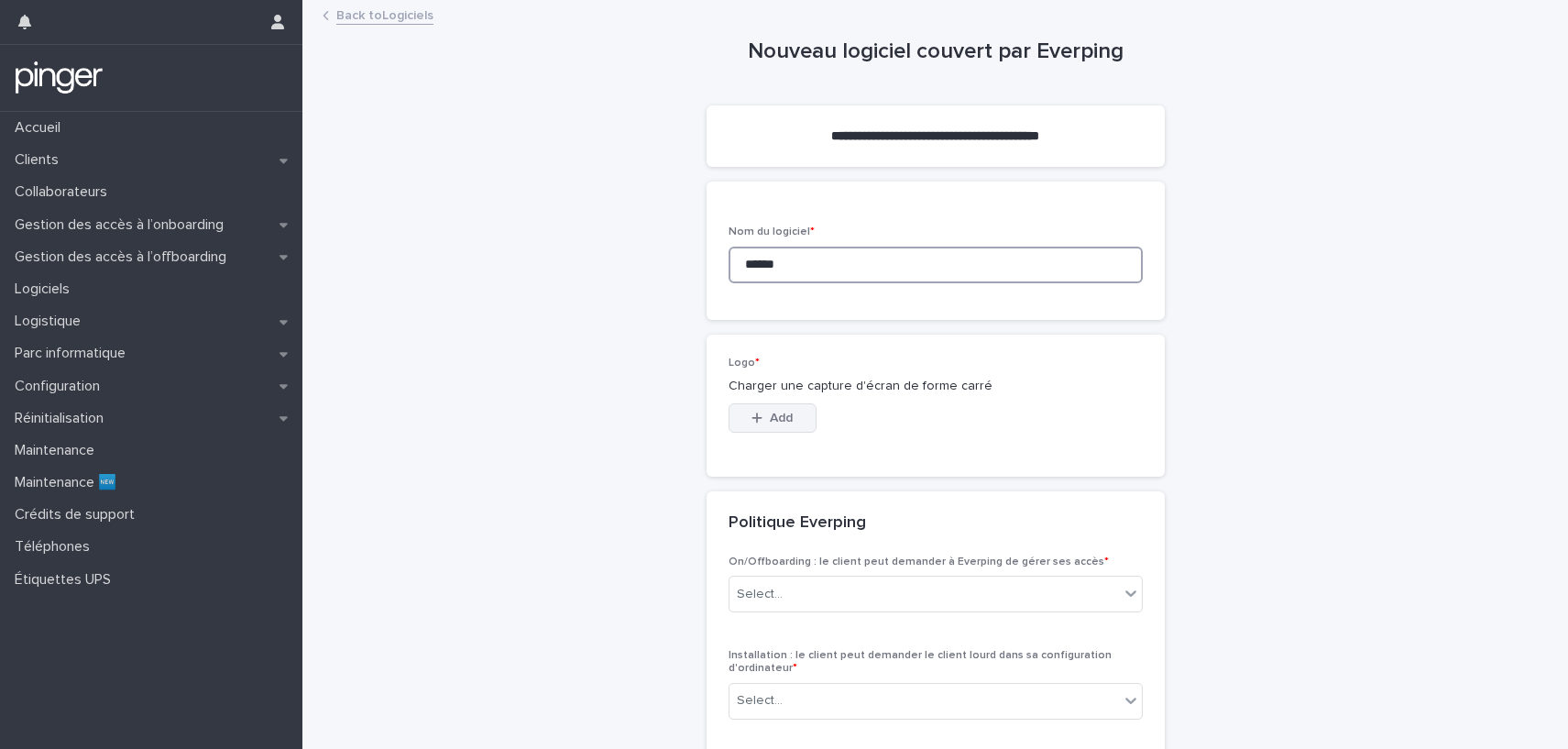 type on "******" 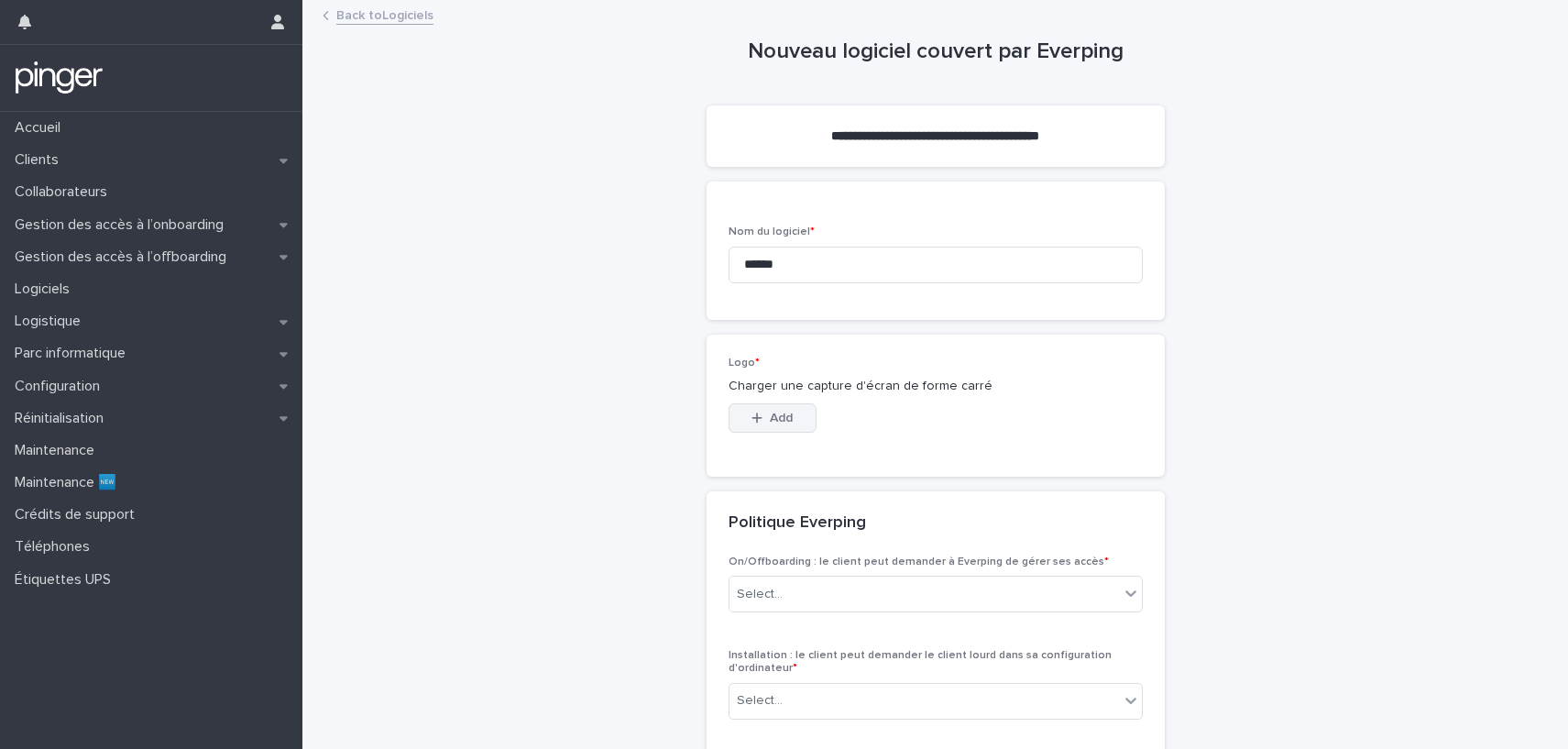 click on "Add" at bounding box center [773, 418] 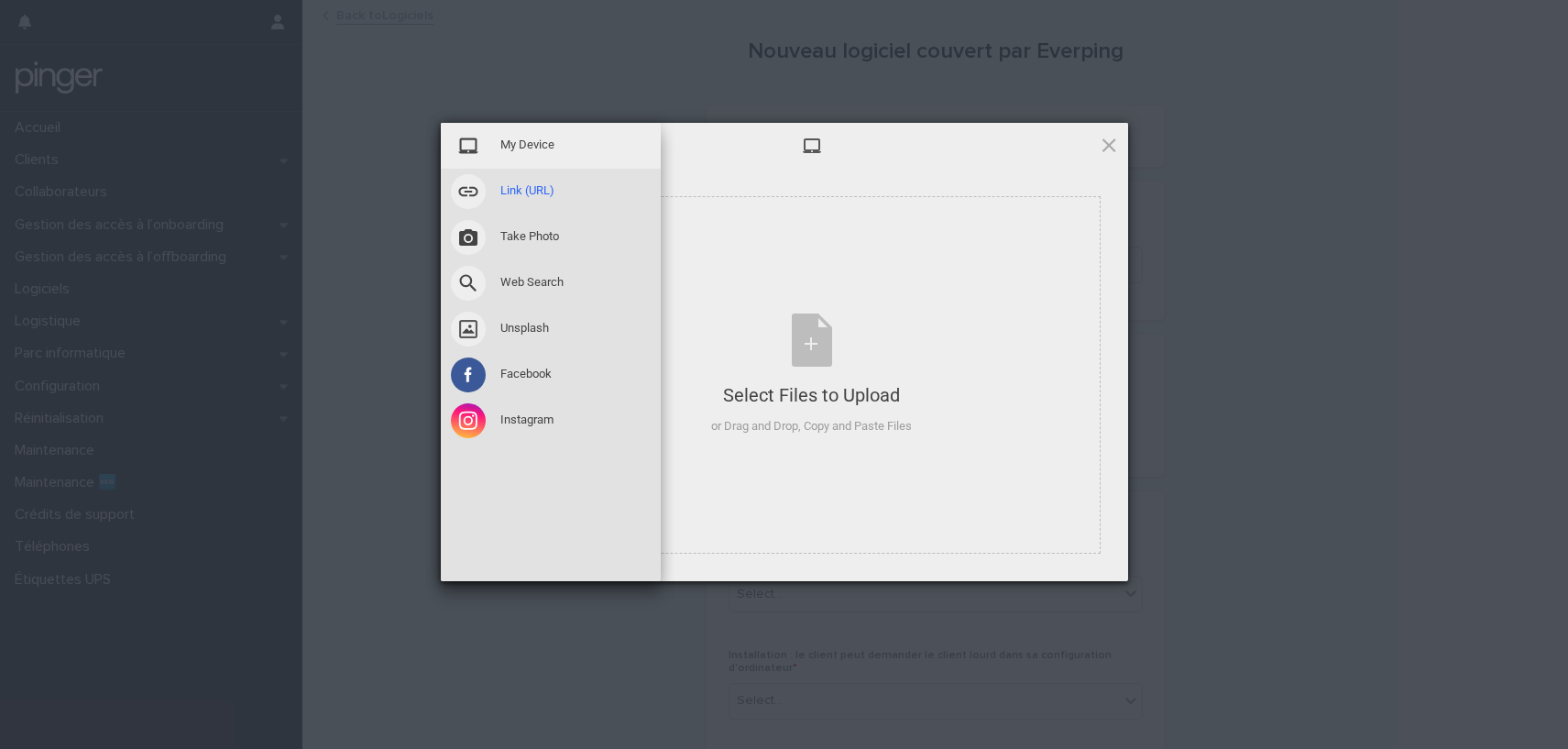 click at bounding box center [468, 192] 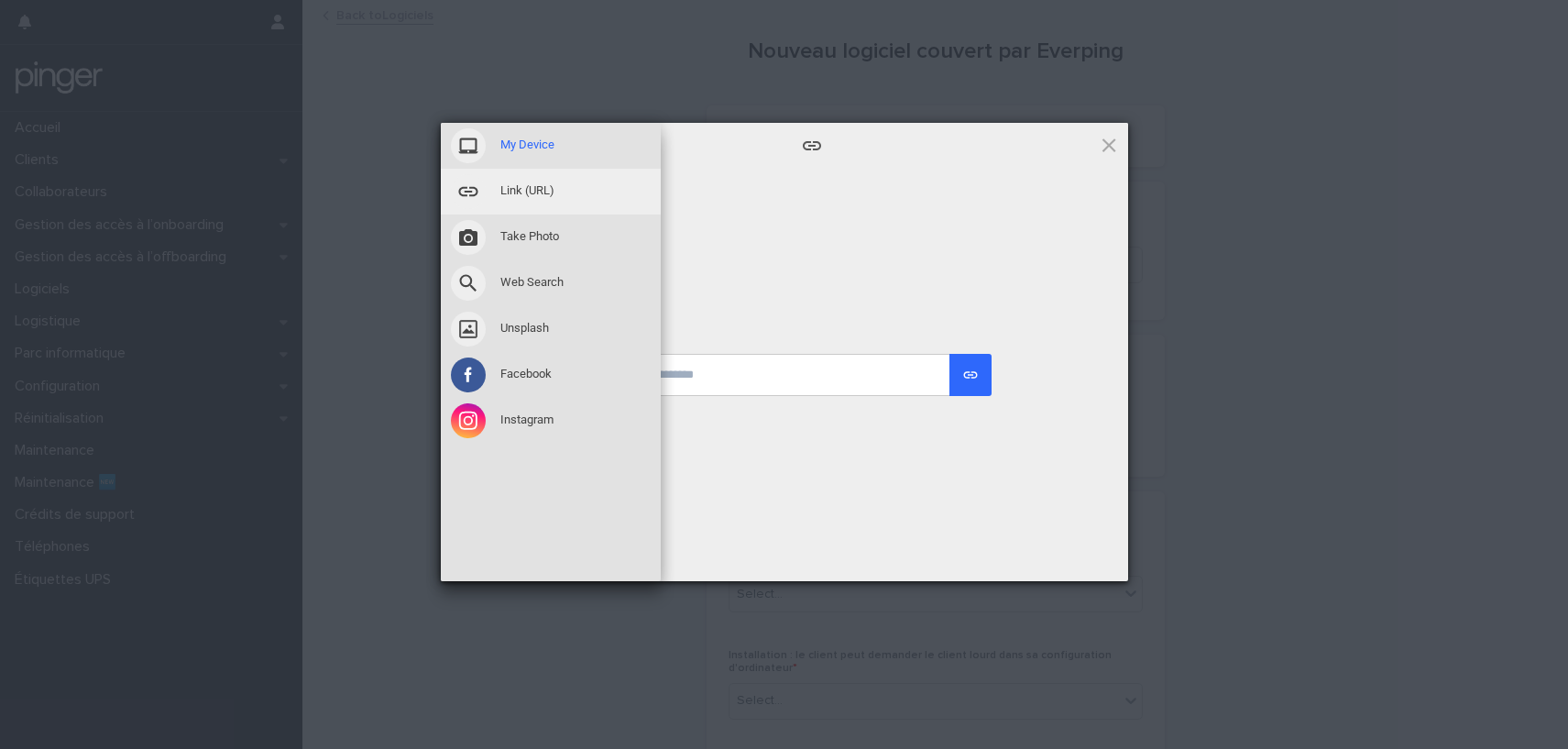 click at bounding box center (468, 146) 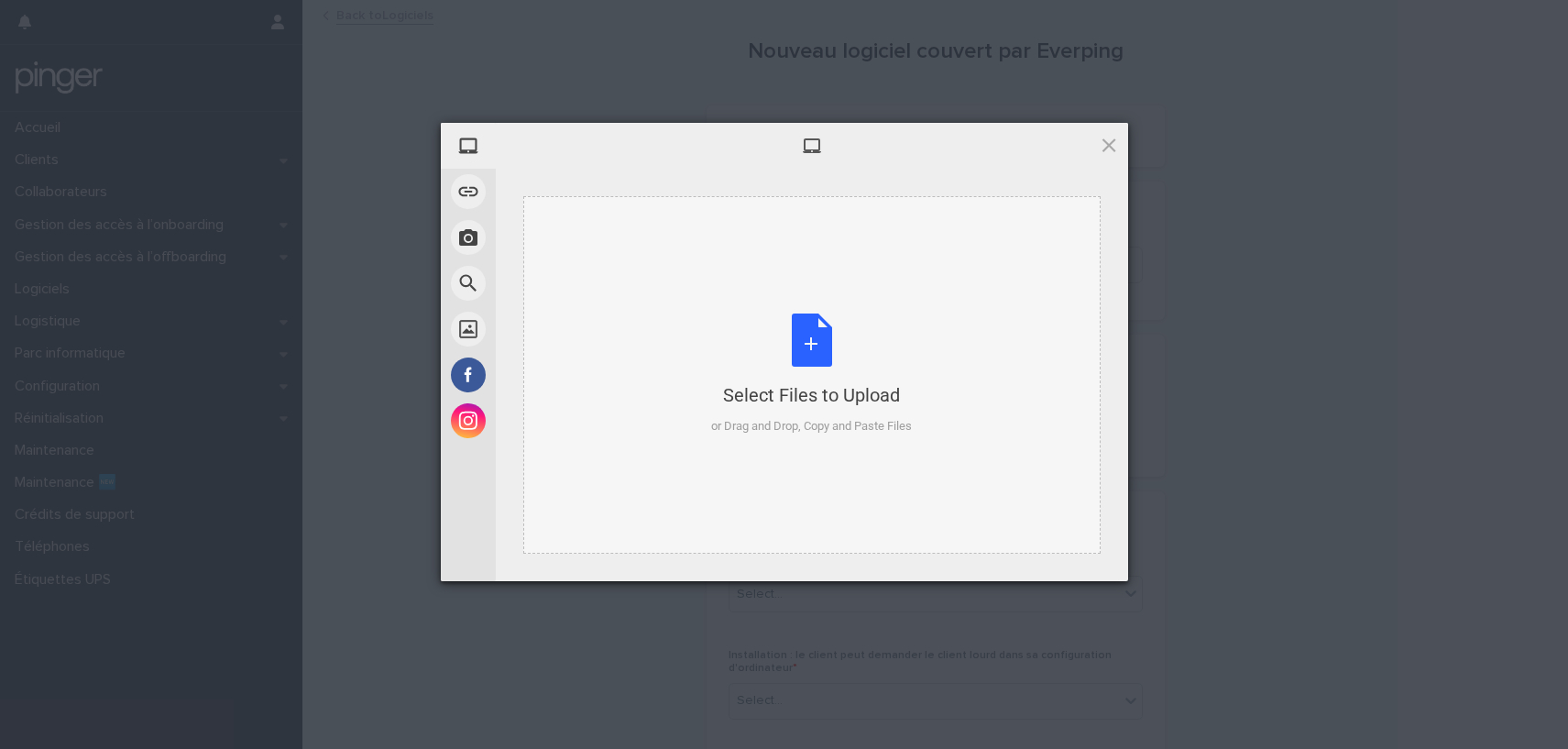 click on "Select Files to Upload
or Drag and Drop, Copy and Paste Files" at bounding box center [811, 374] 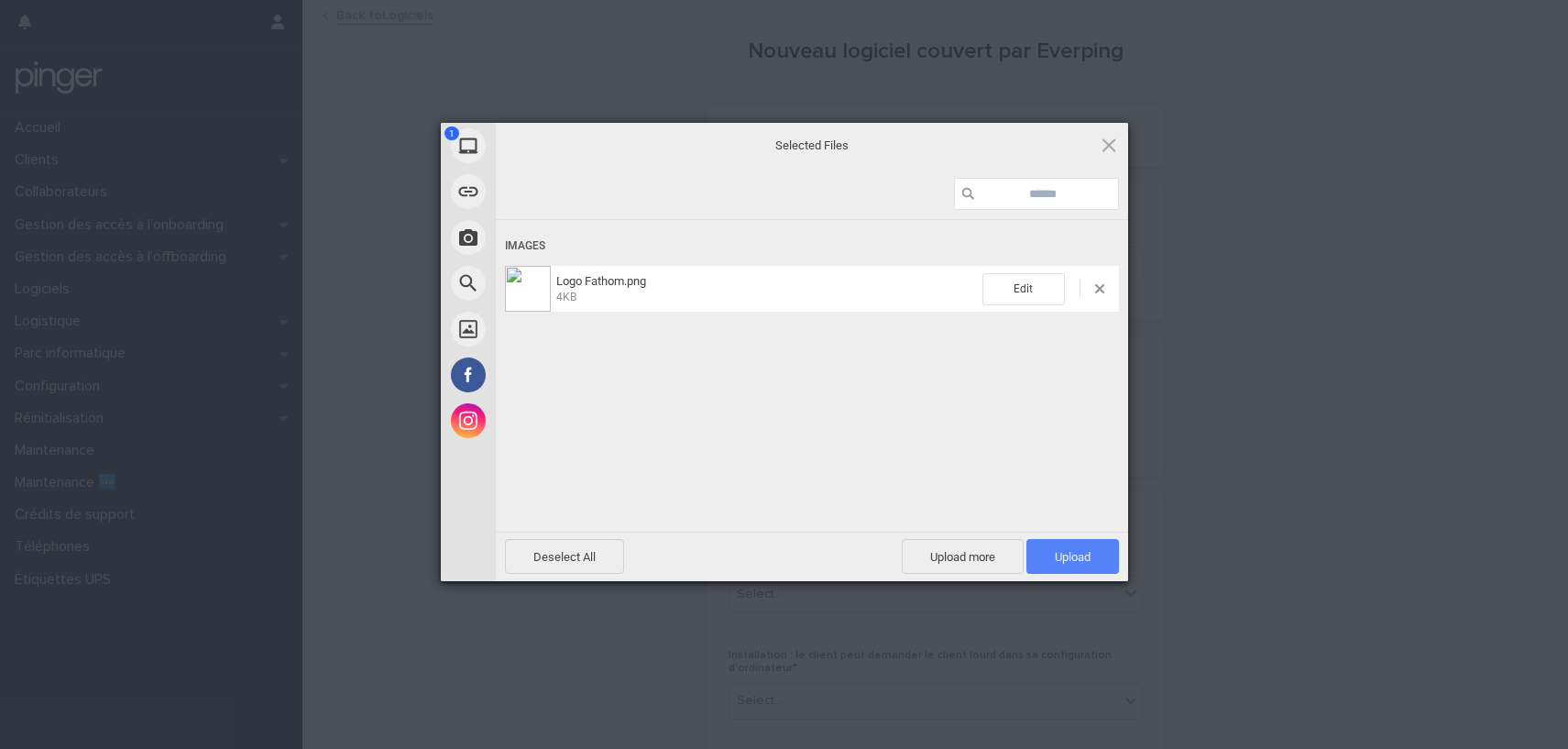 click on "Upload
1" at bounding box center (1072, 556) 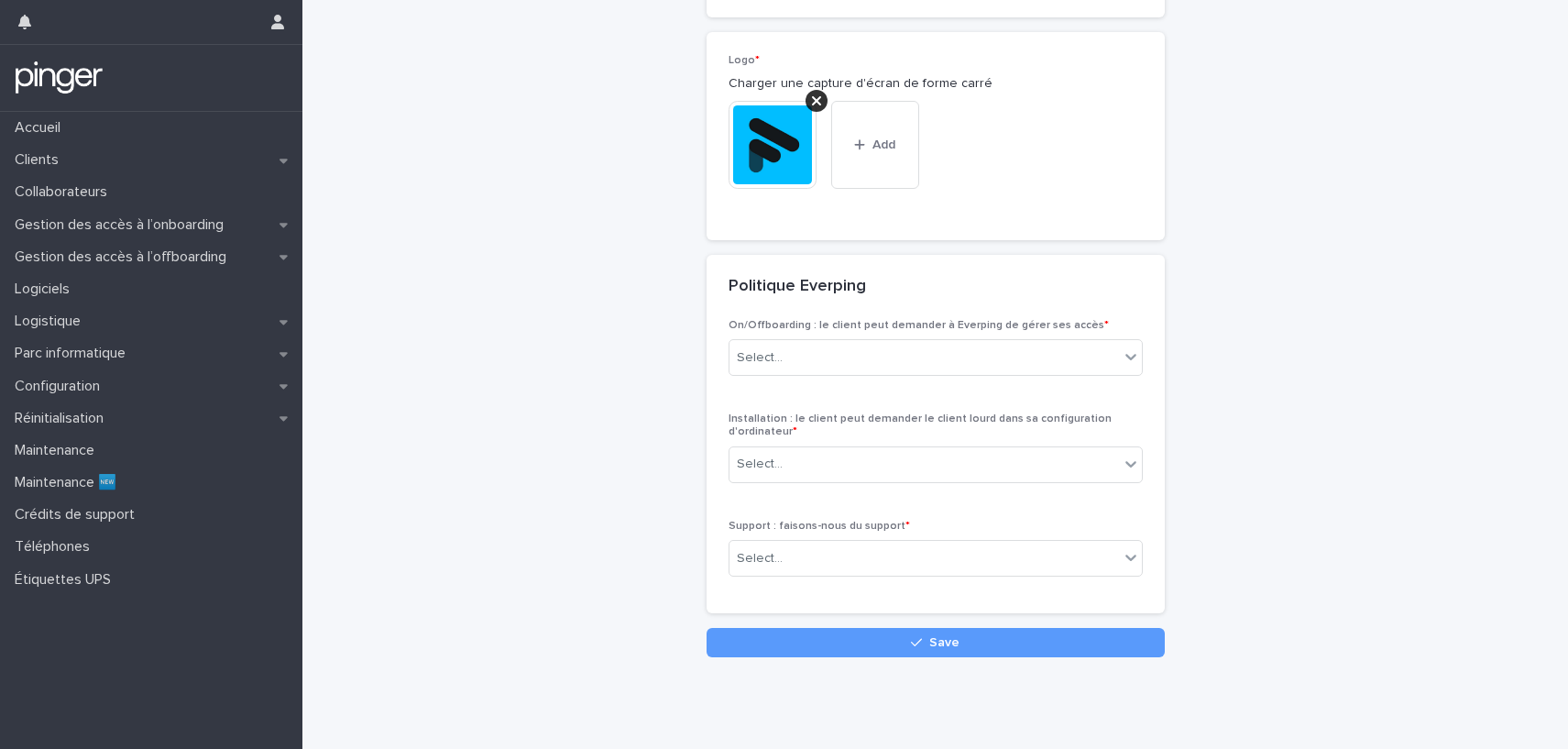 scroll, scrollTop: 316, scrollLeft: 0, axis: vertical 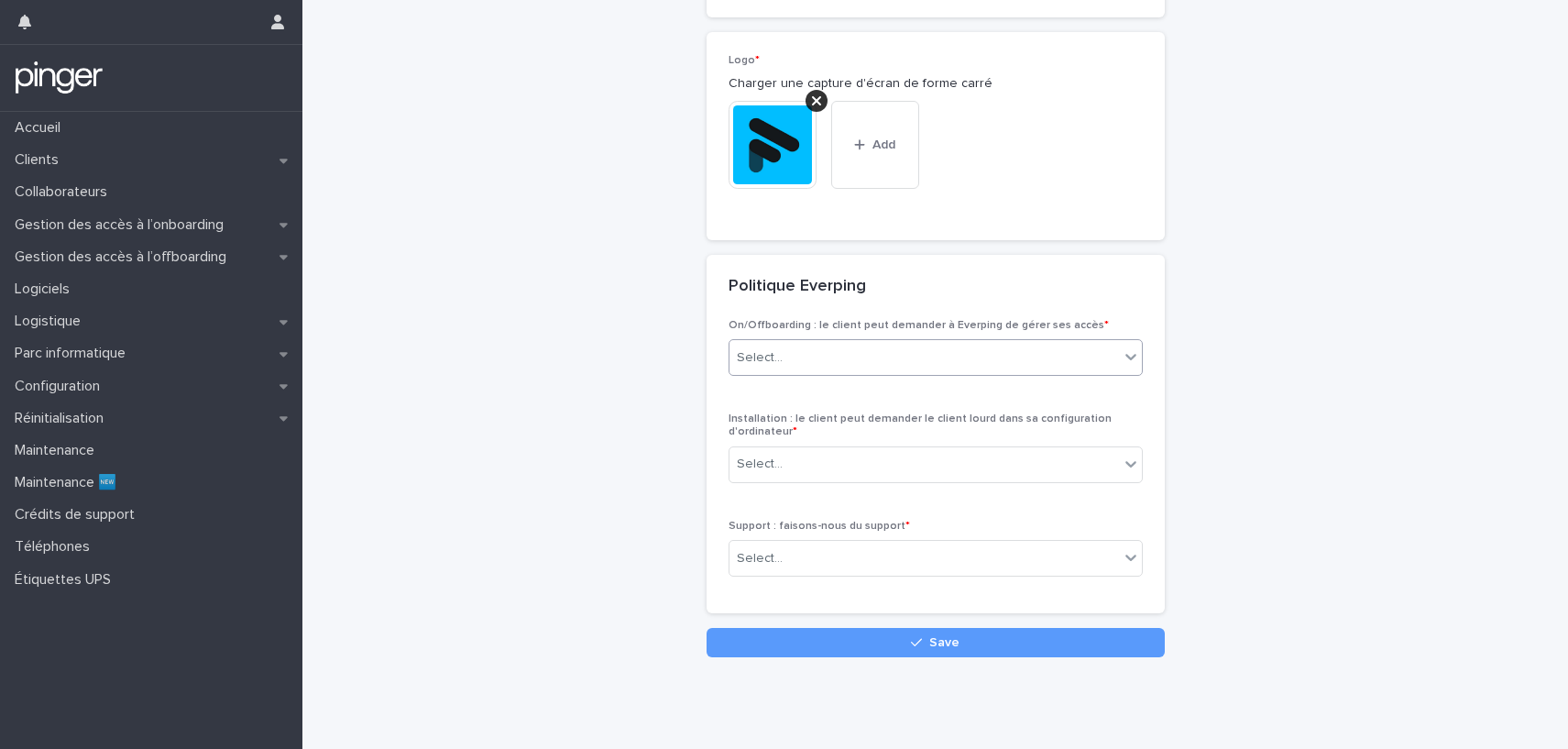 click on "Select..." at bounding box center (924, 358) 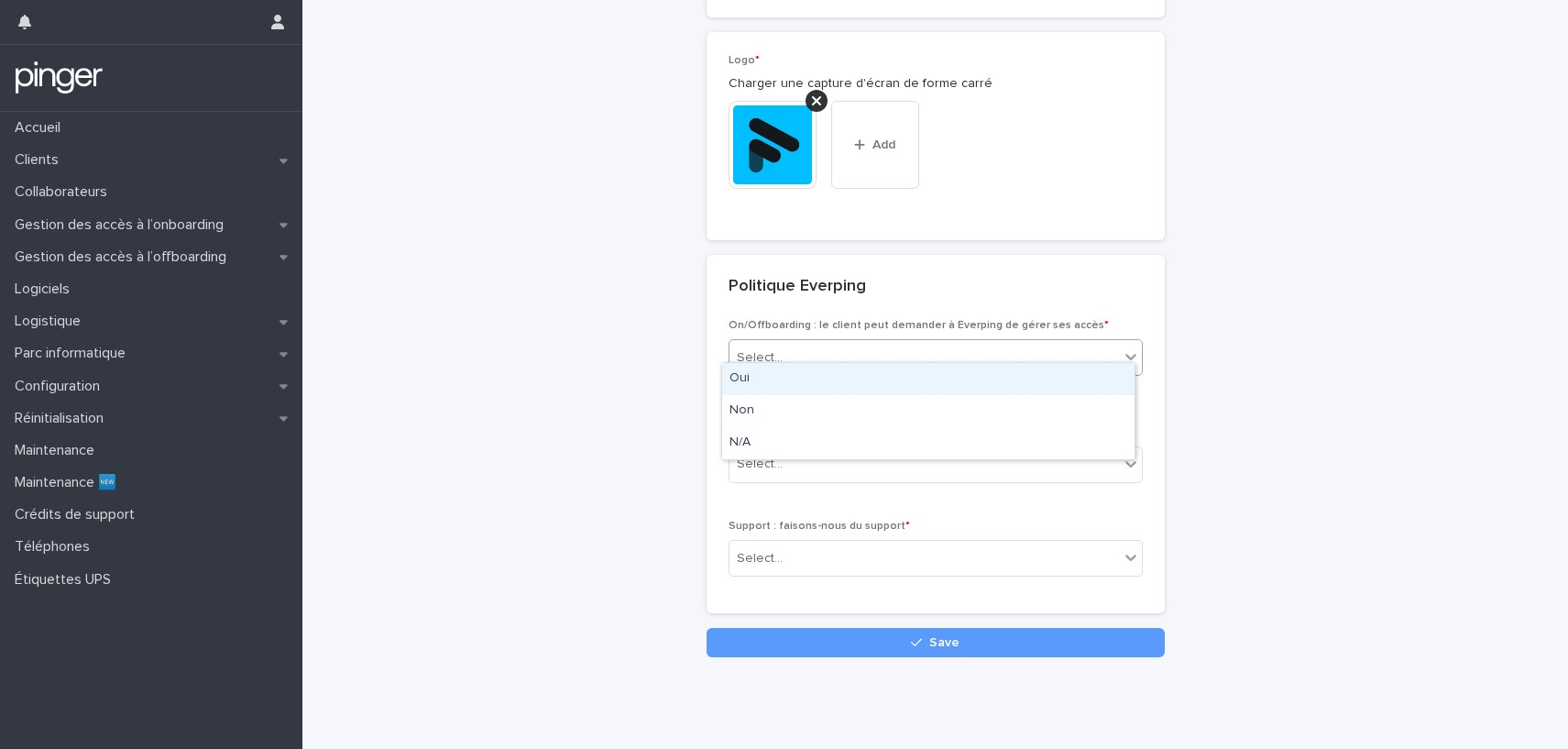 click on "Oui" at bounding box center (928, 379) 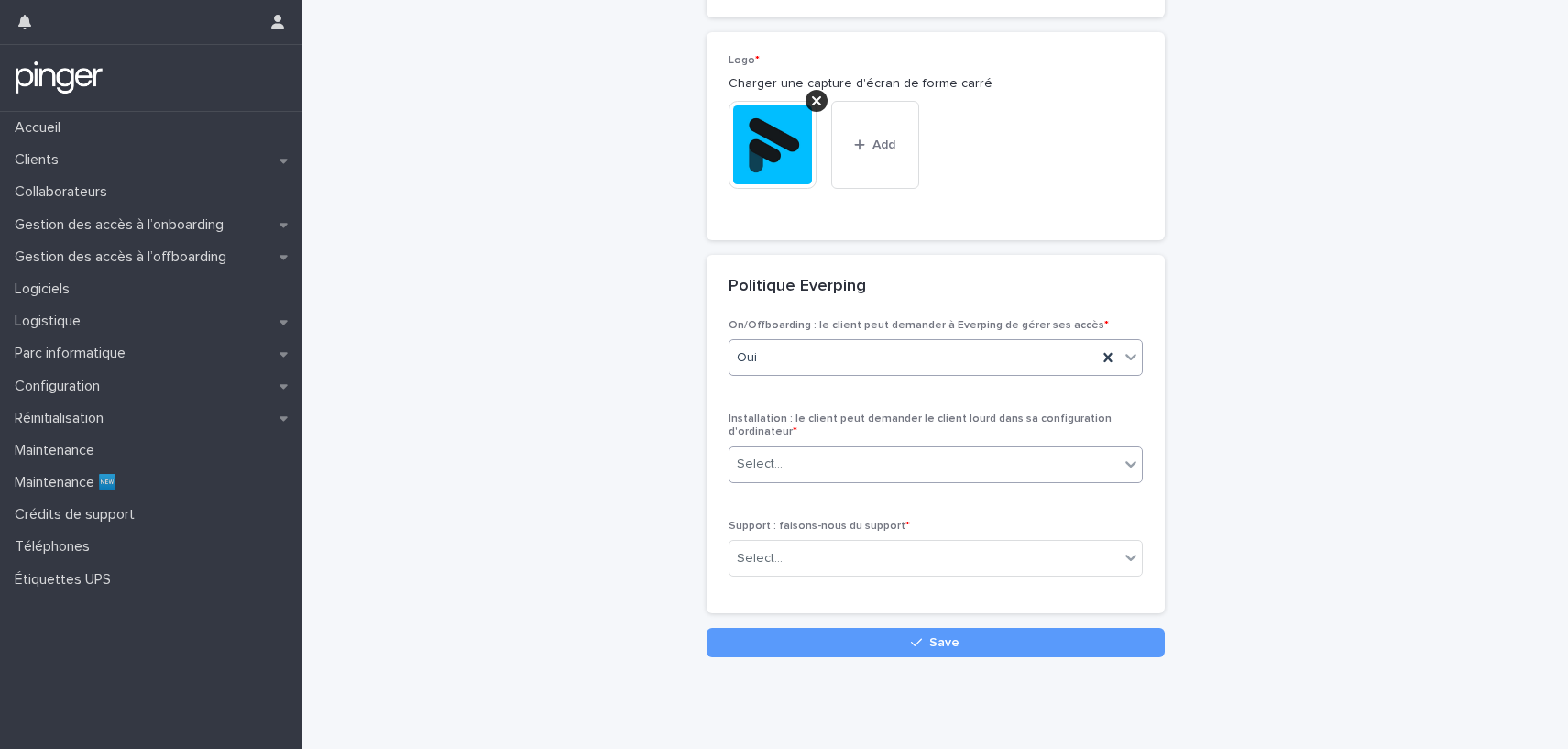 click on "Select..." at bounding box center [924, 464] 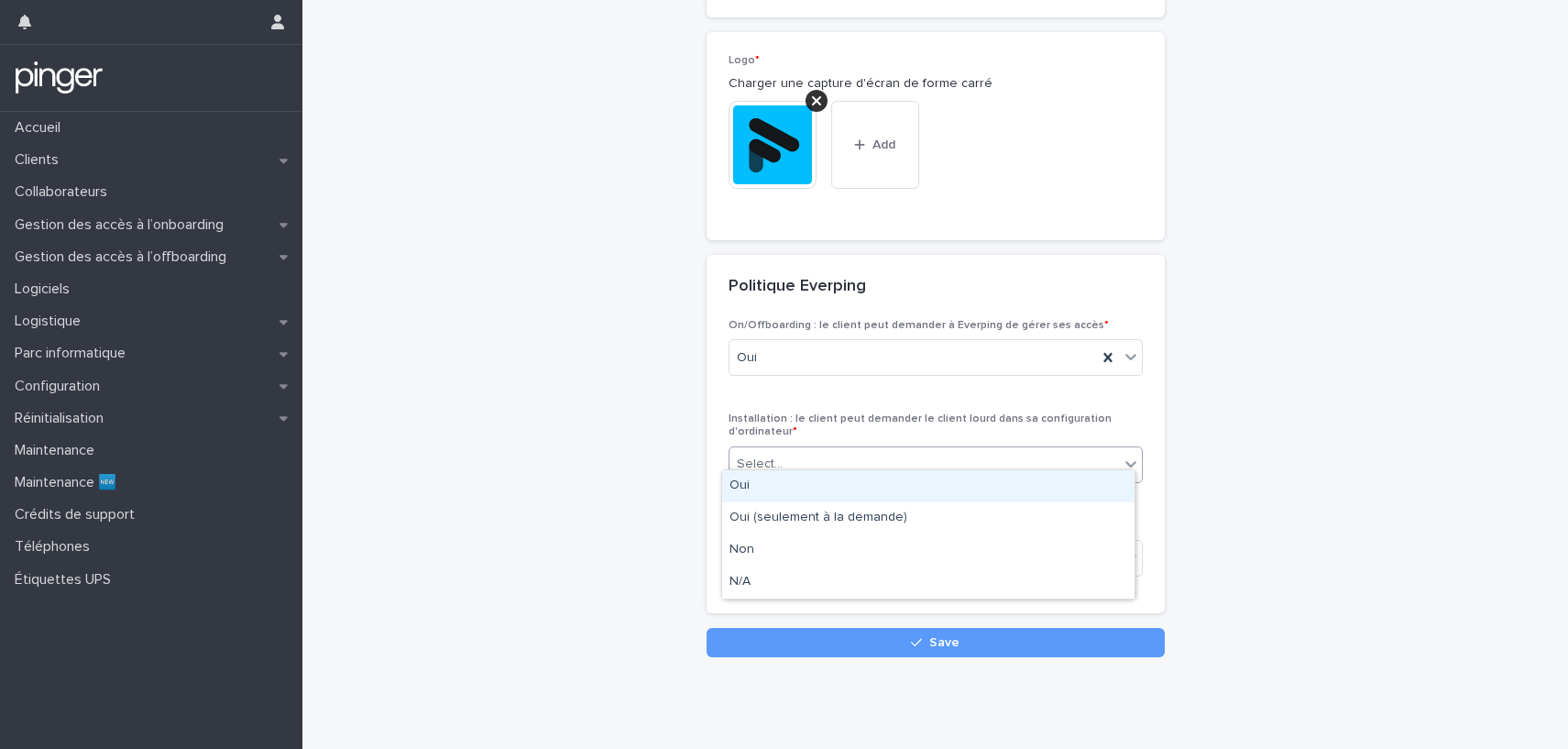 click on "Oui" at bounding box center [928, 486] 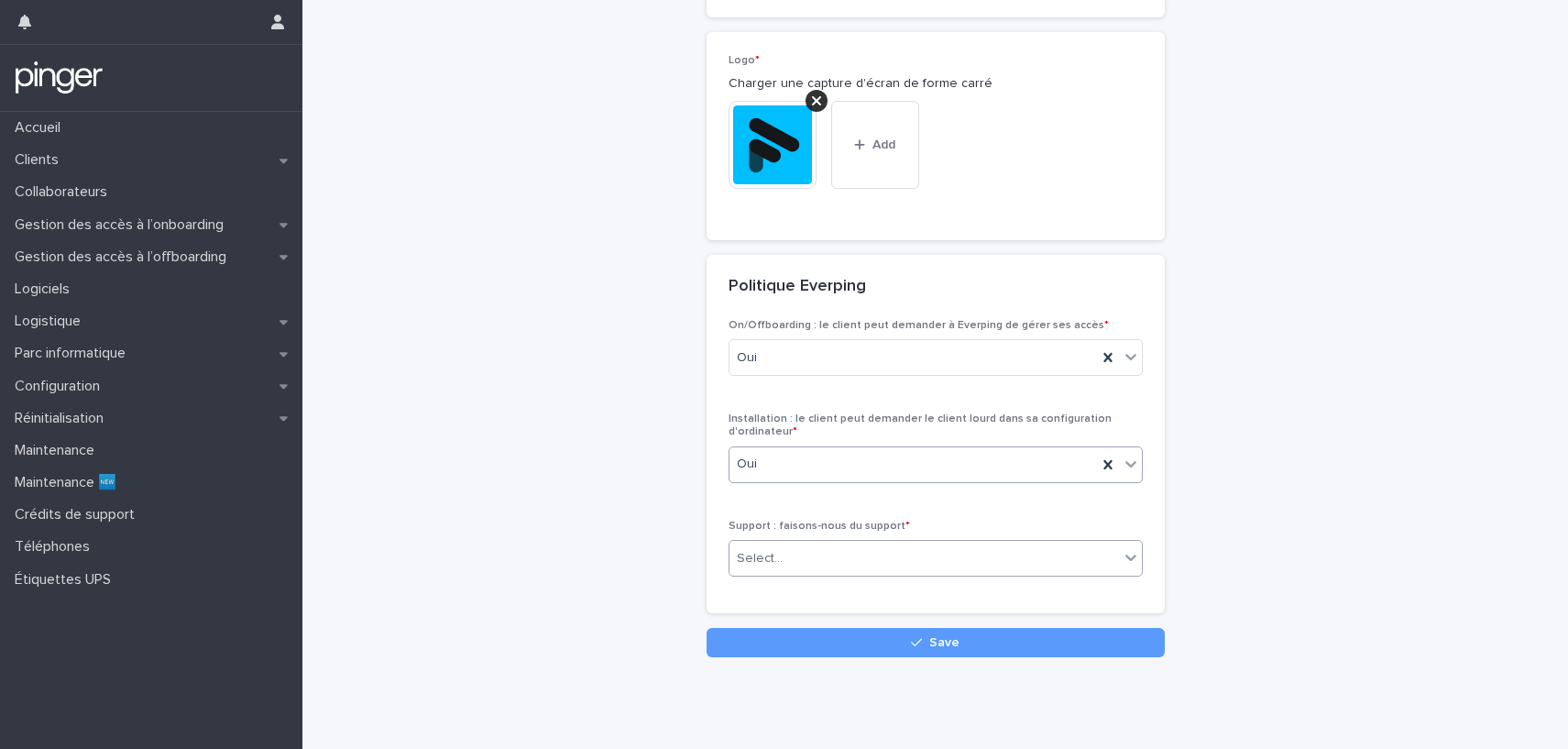 click on "Select..." at bounding box center (760, 558) 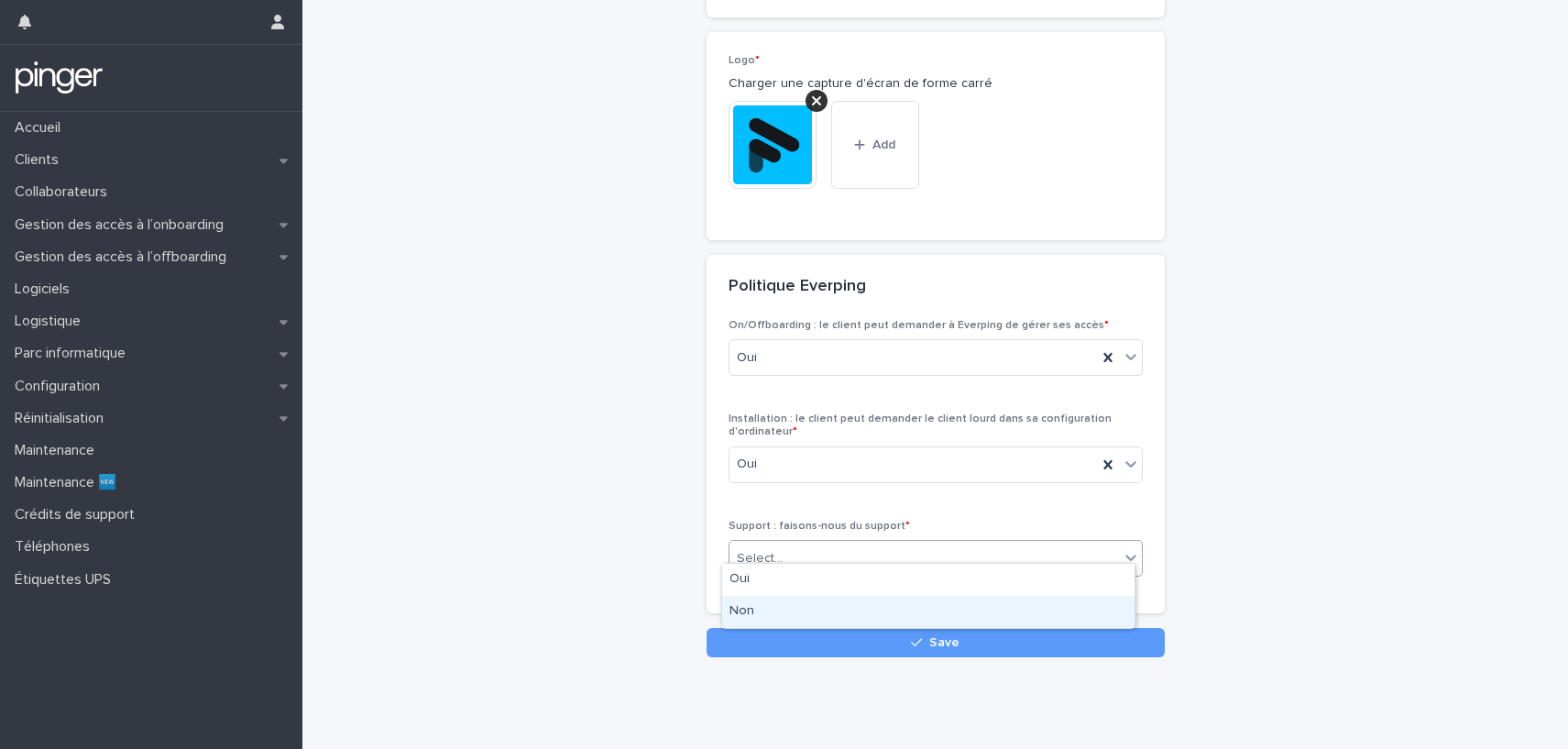 click on "Non" at bounding box center [928, 611] 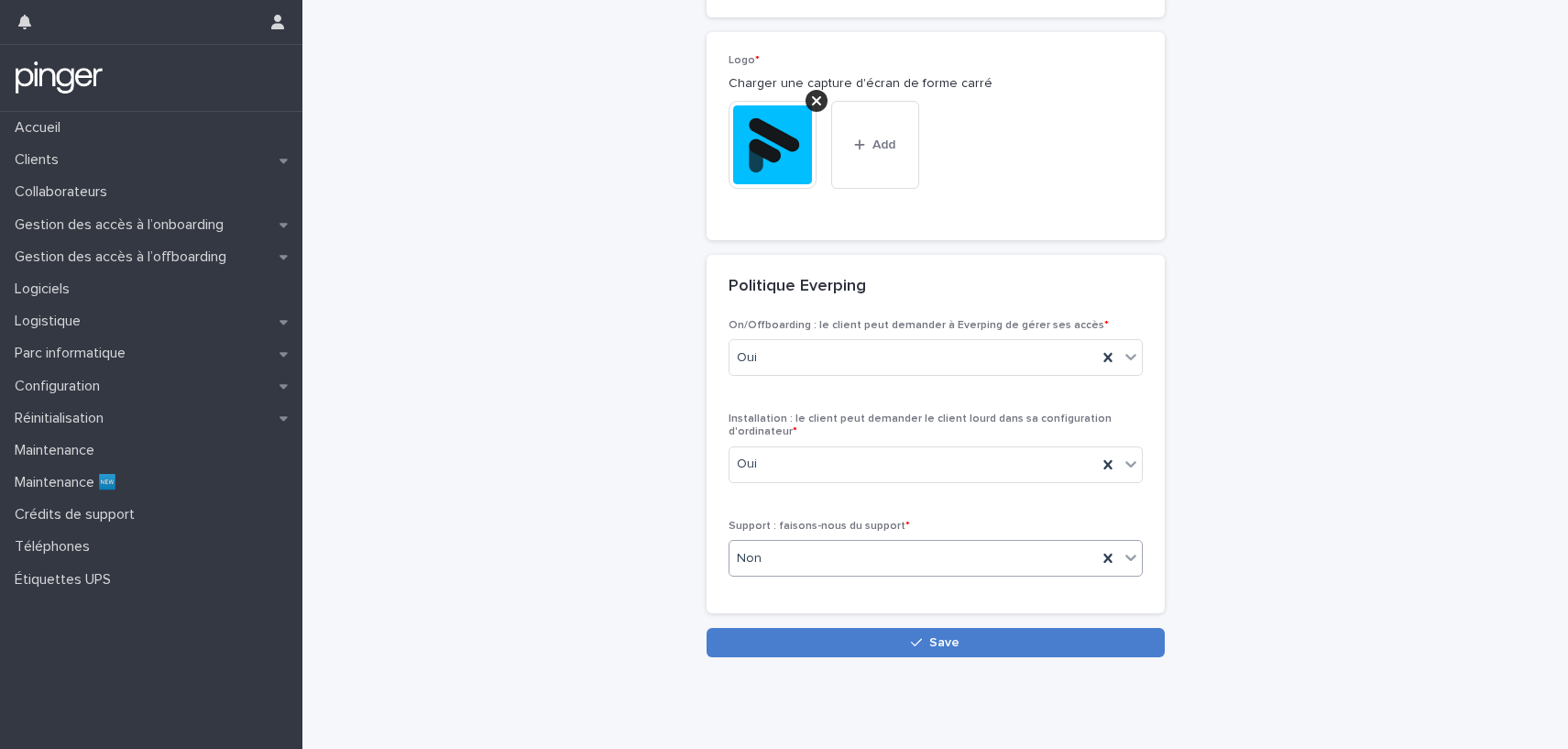 click on "Save" at bounding box center (936, 643) 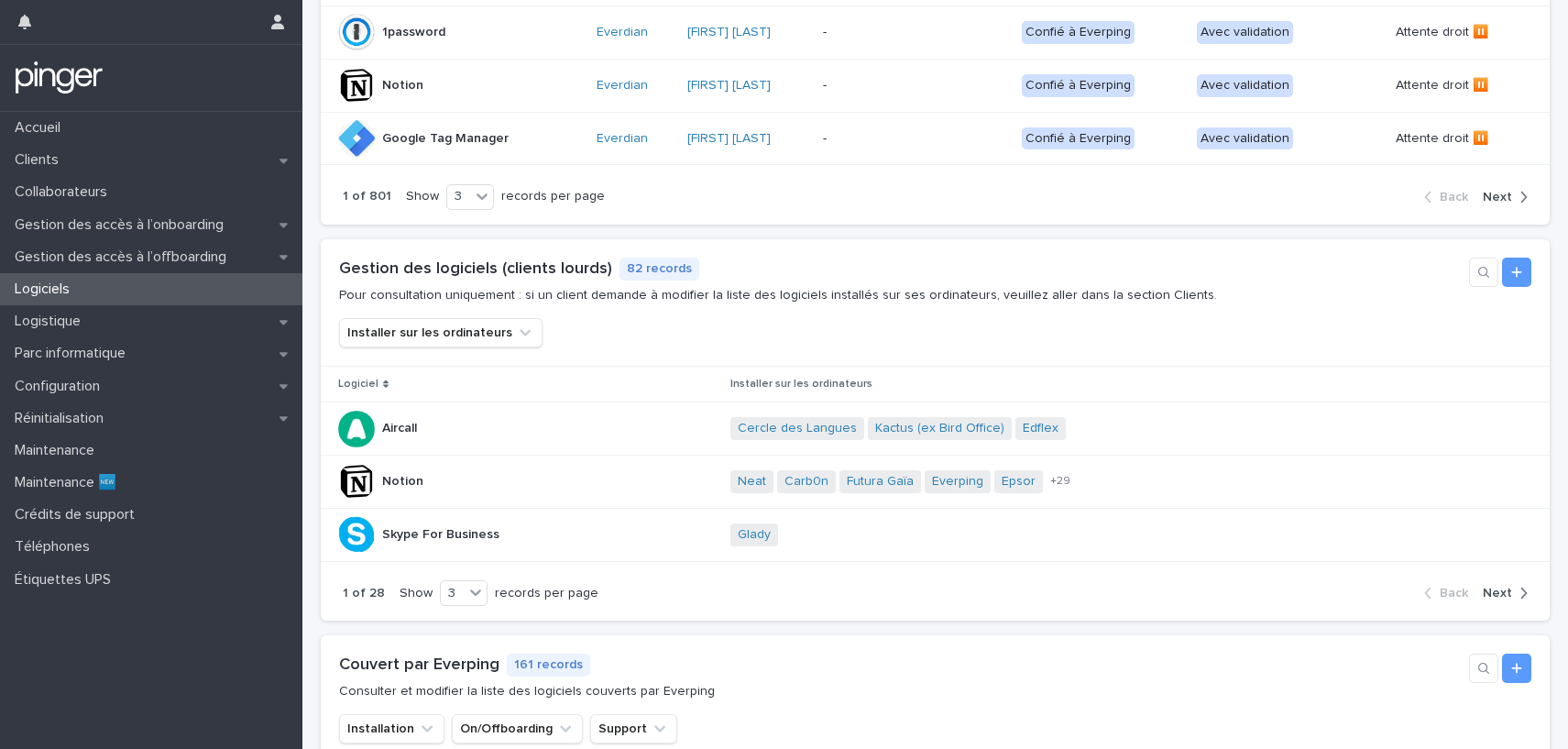 scroll, scrollTop: 358, scrollLeft: 0, axis: vertical 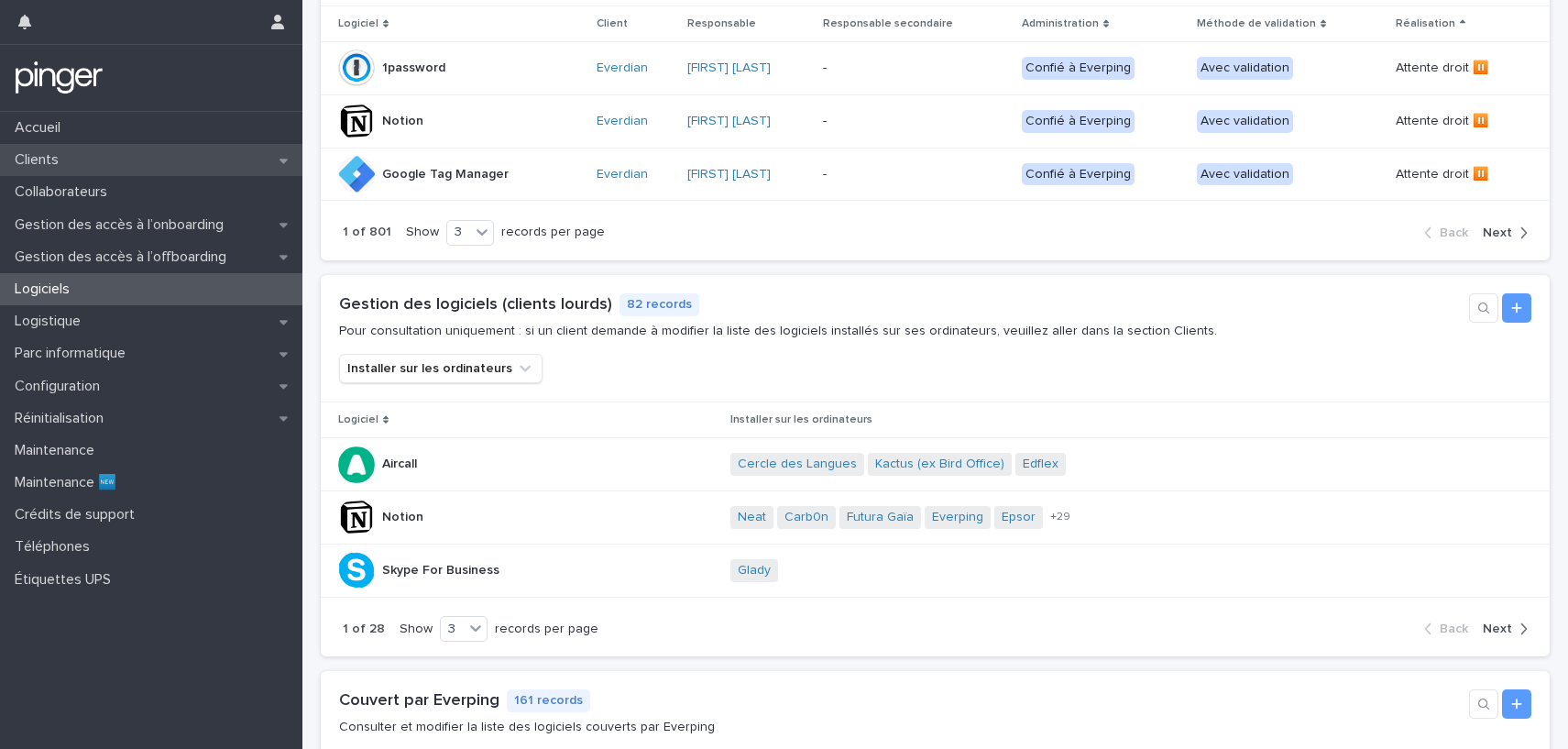 click on "Clients" at bounding box center [151, 160] 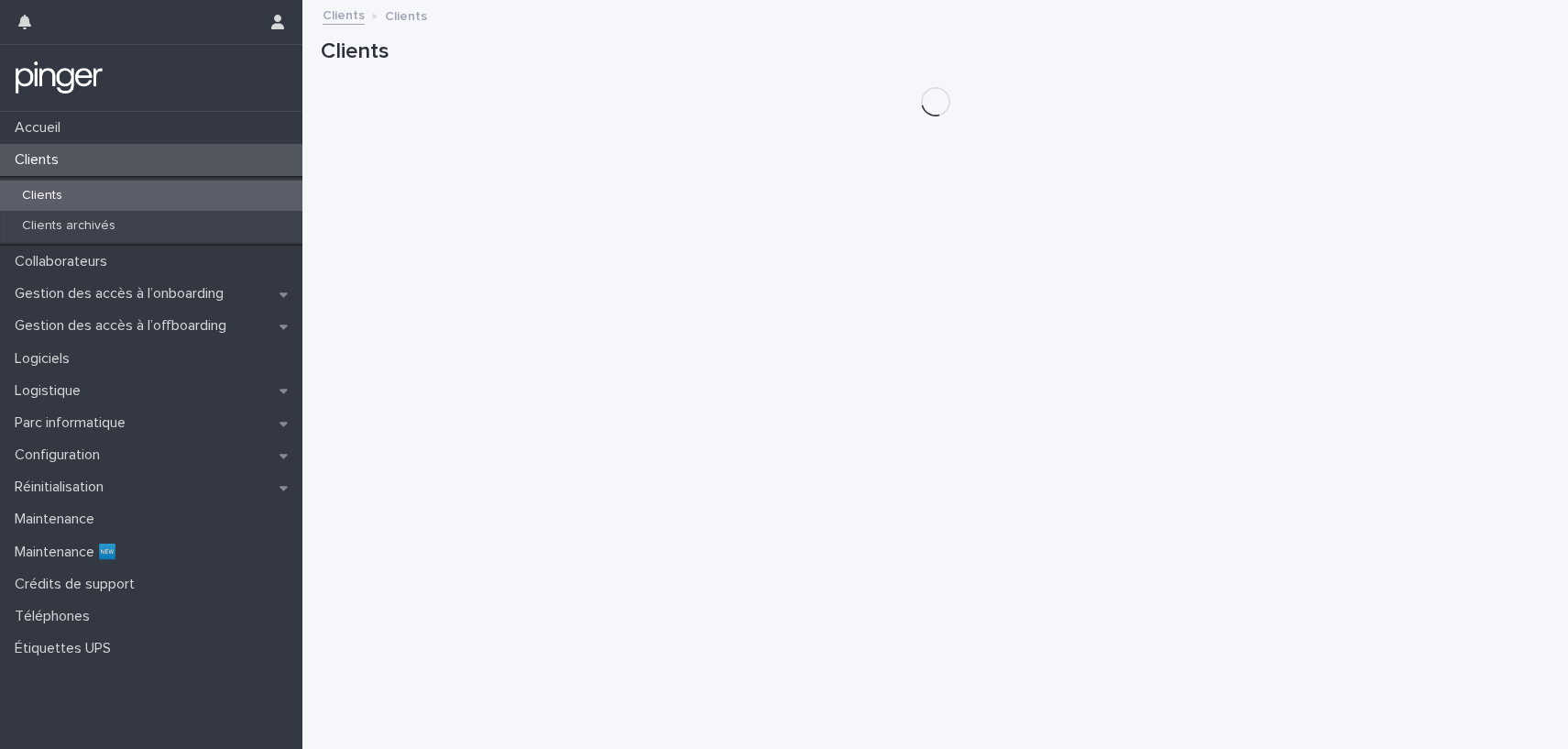 scroll, scrollTop: 0, scrollLeft: 0, axis: both 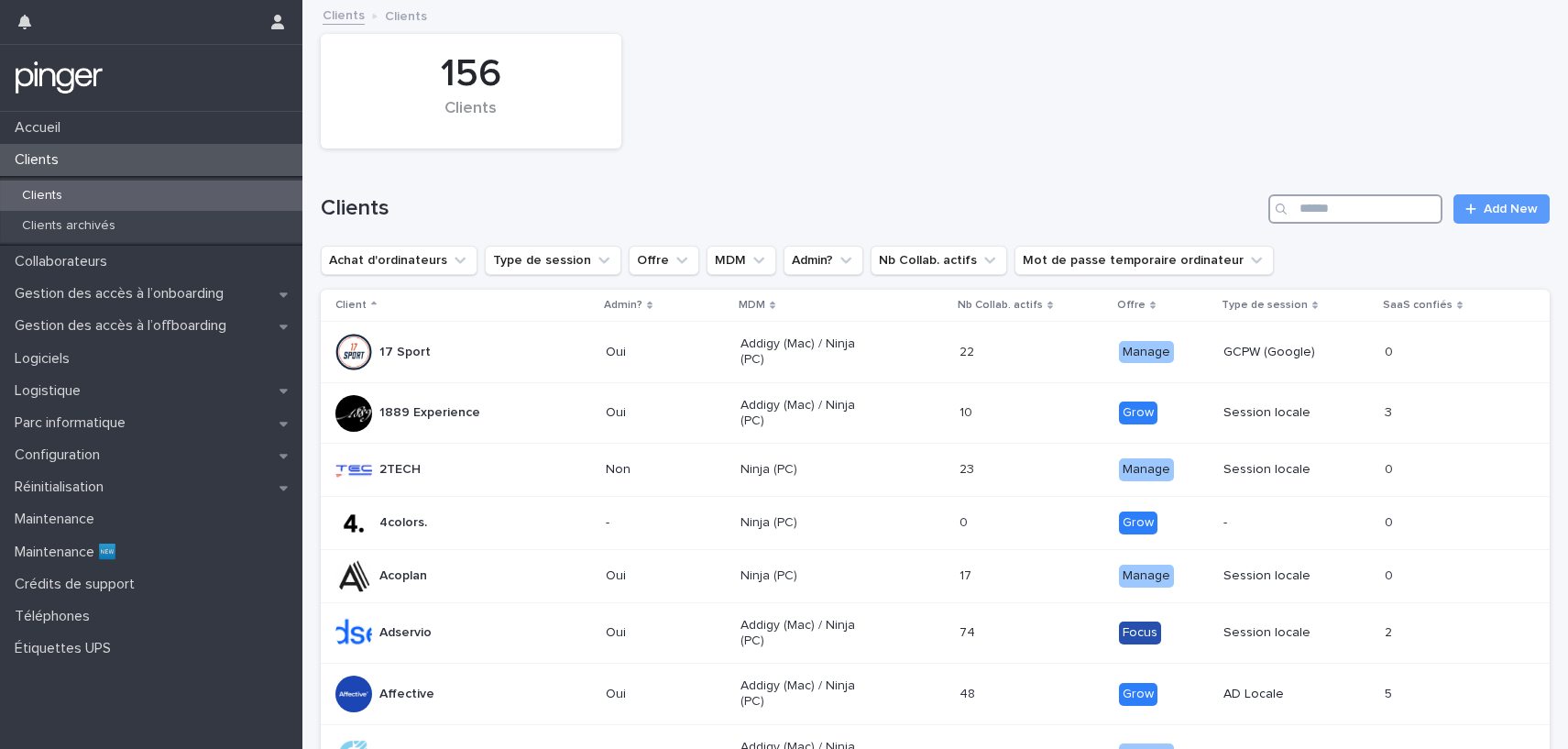 click at bounding box center [1355, 209] 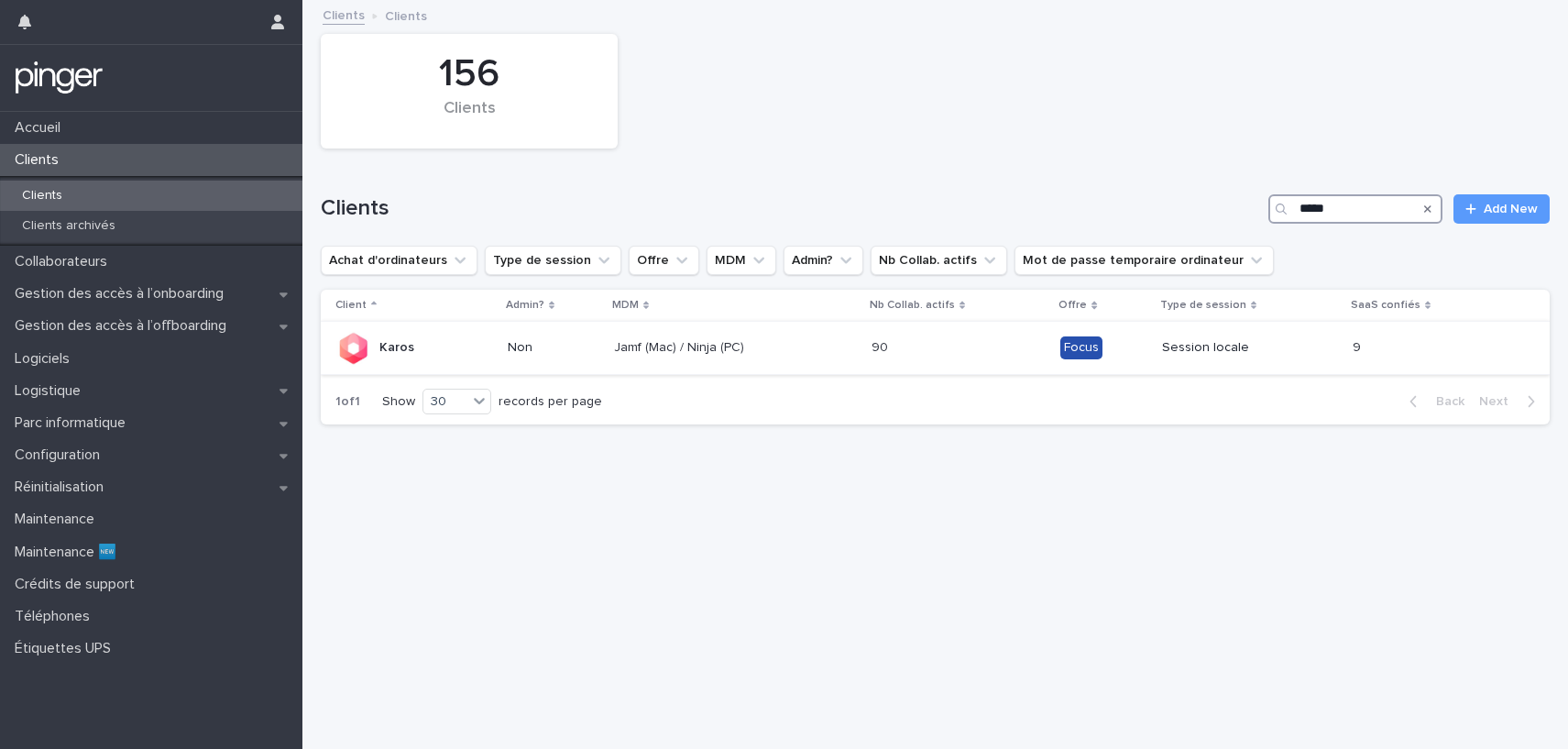 type on "*****" 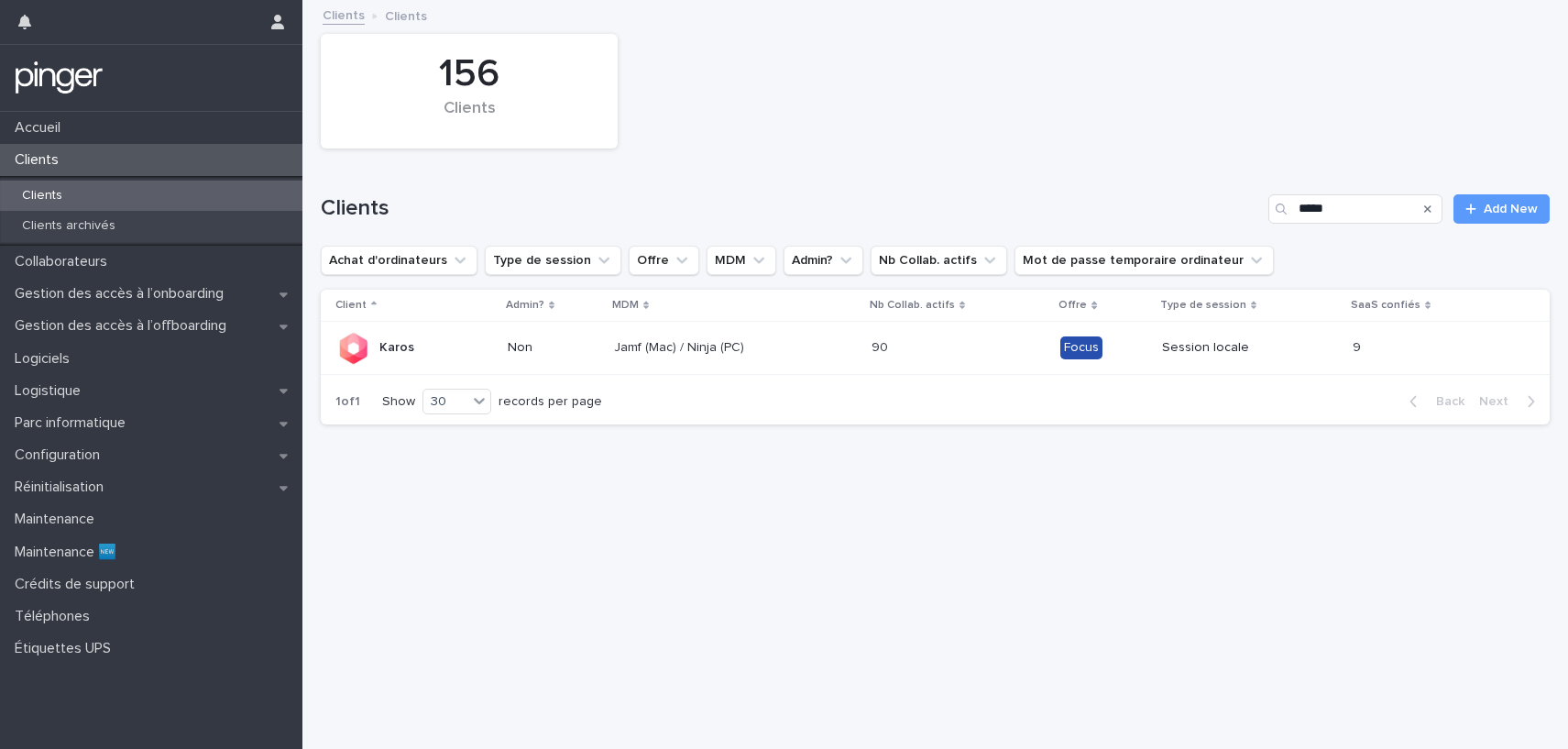 click on "Karos" at bounding box center [414, 348] 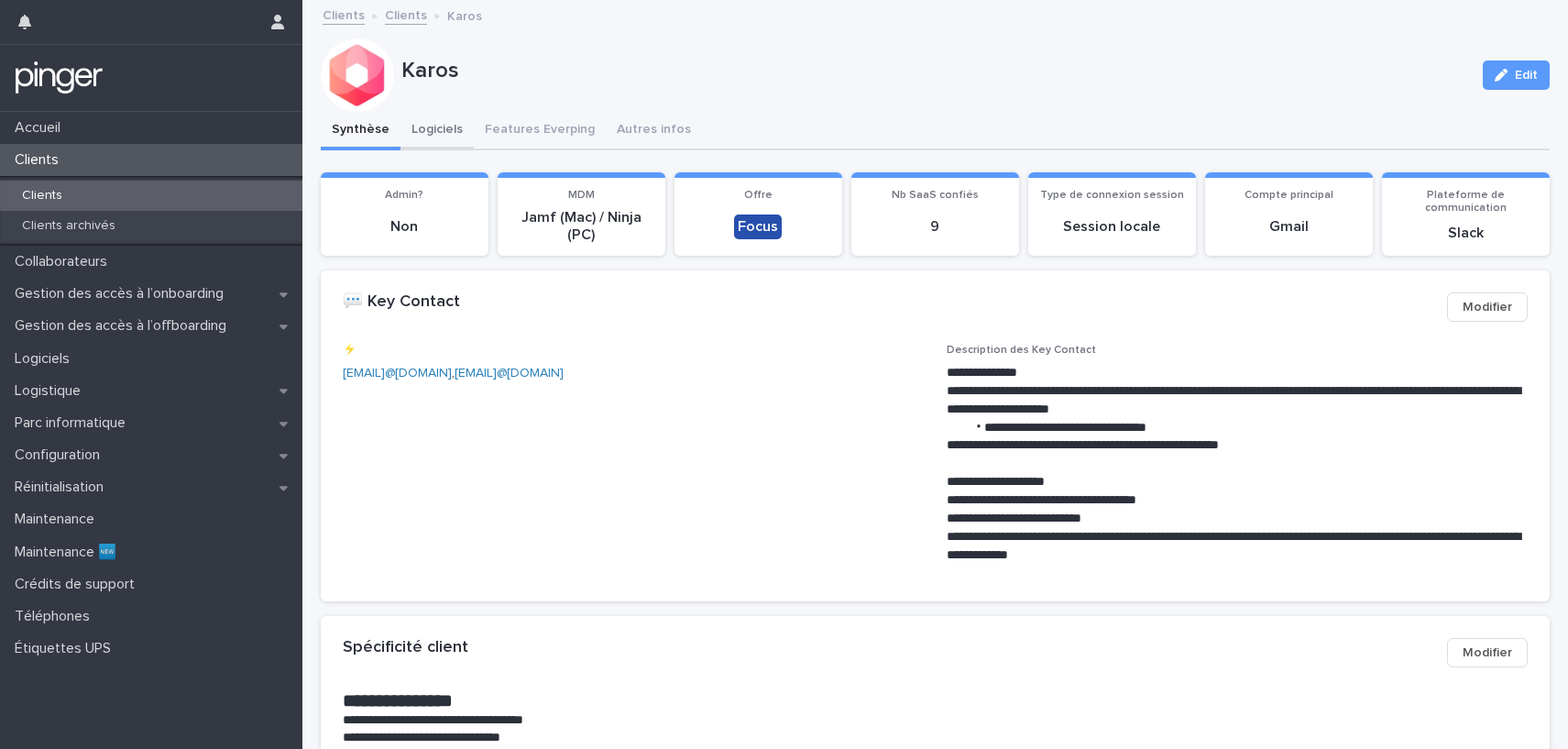 click on "Logiciels" at bounding box center [437, 131] 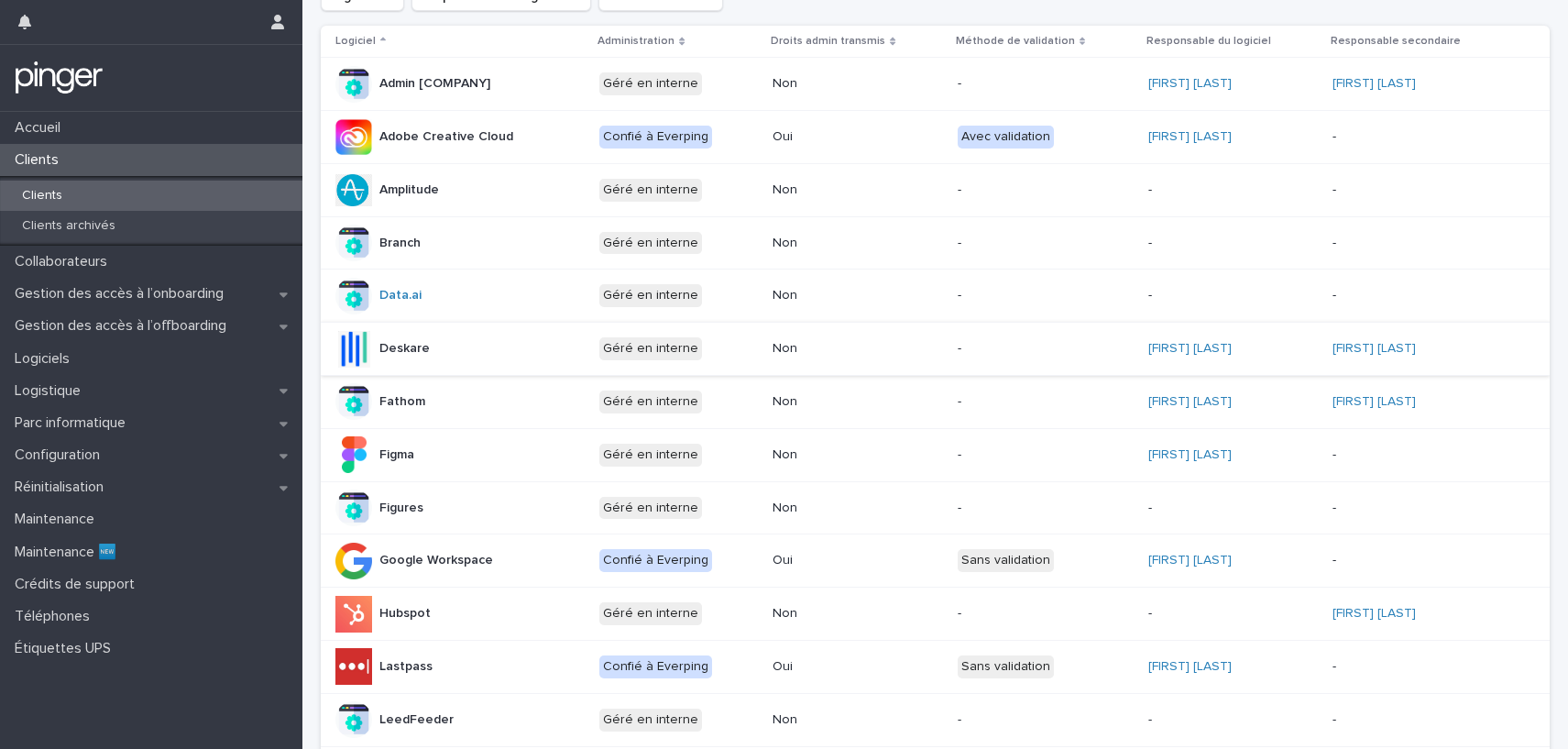 scroll, scrollTop: 321, scrollLeft: 0, axis: vertical 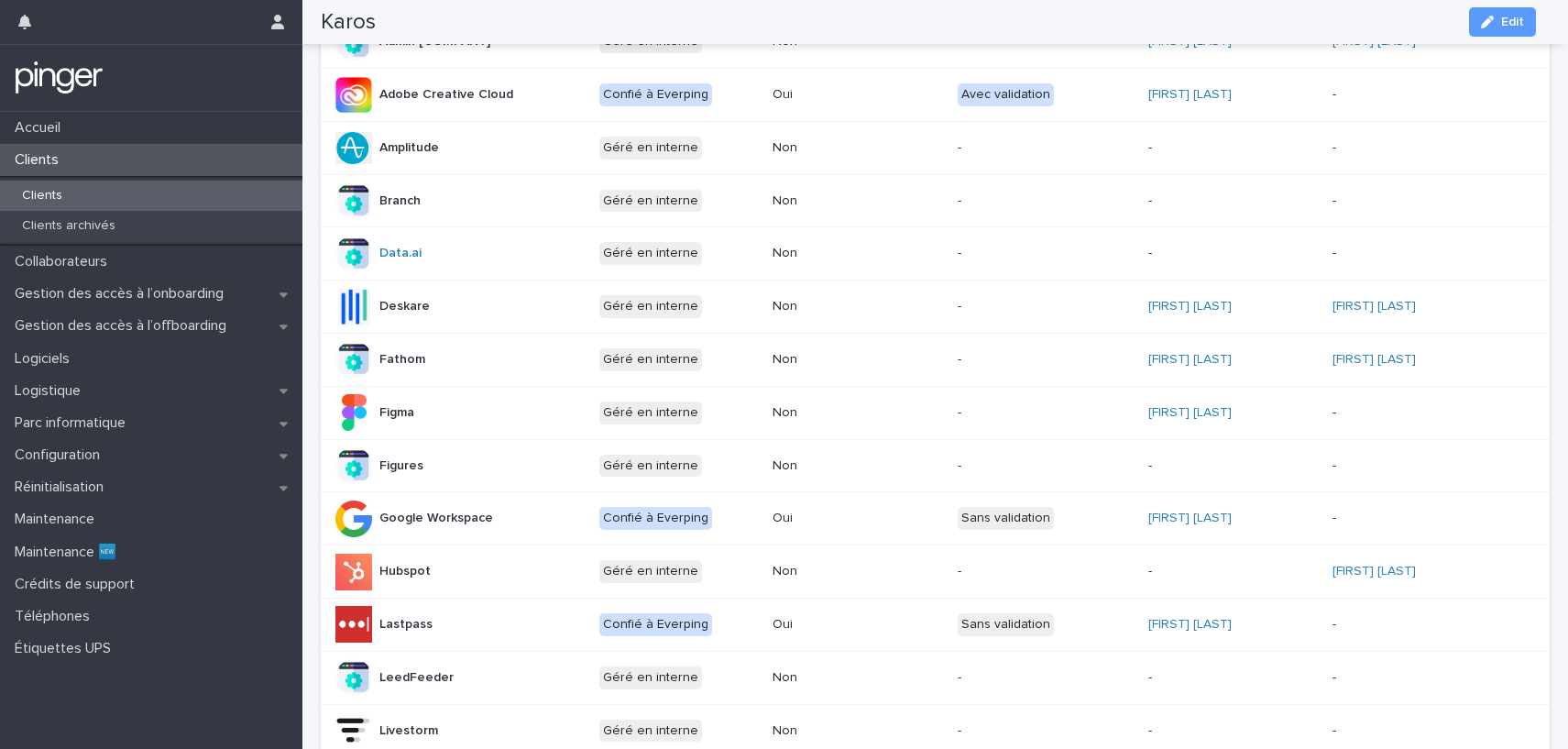 click on "Fathom" at bounding box center [460, 359] 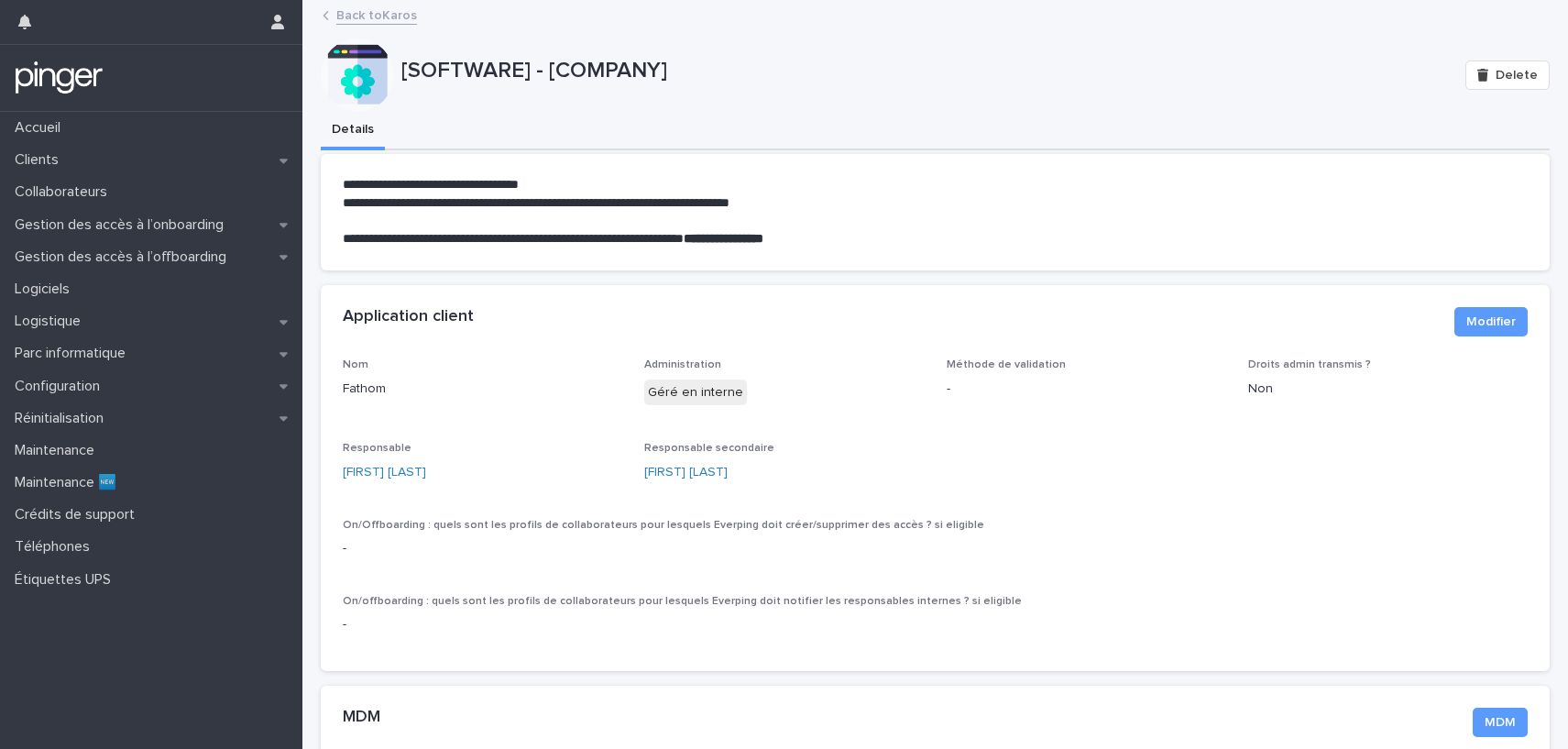 scroll, scrollTop: 402, scrollLeft: 0, axis: vertical 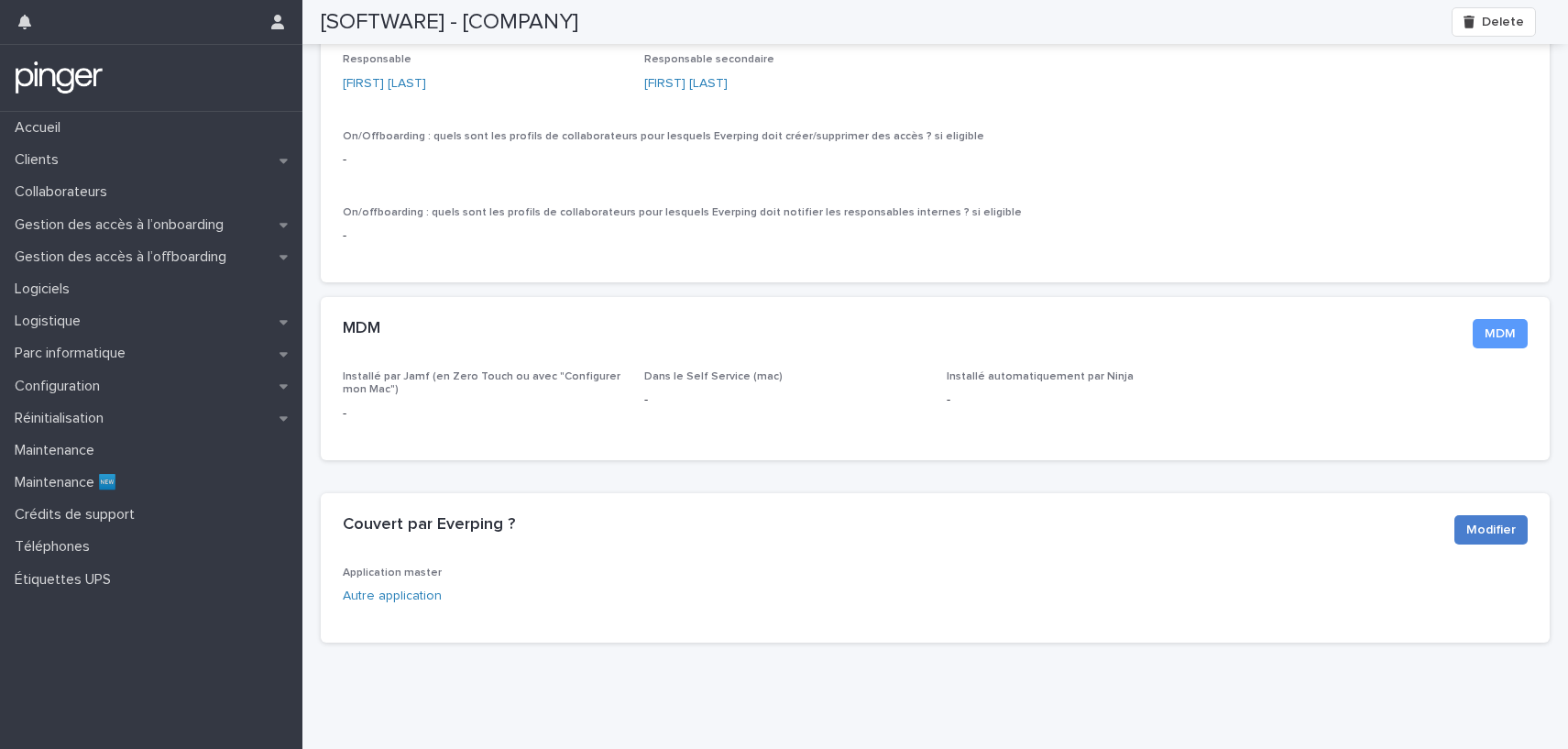 click on "Modifier" at bounding box center [1491, 530] 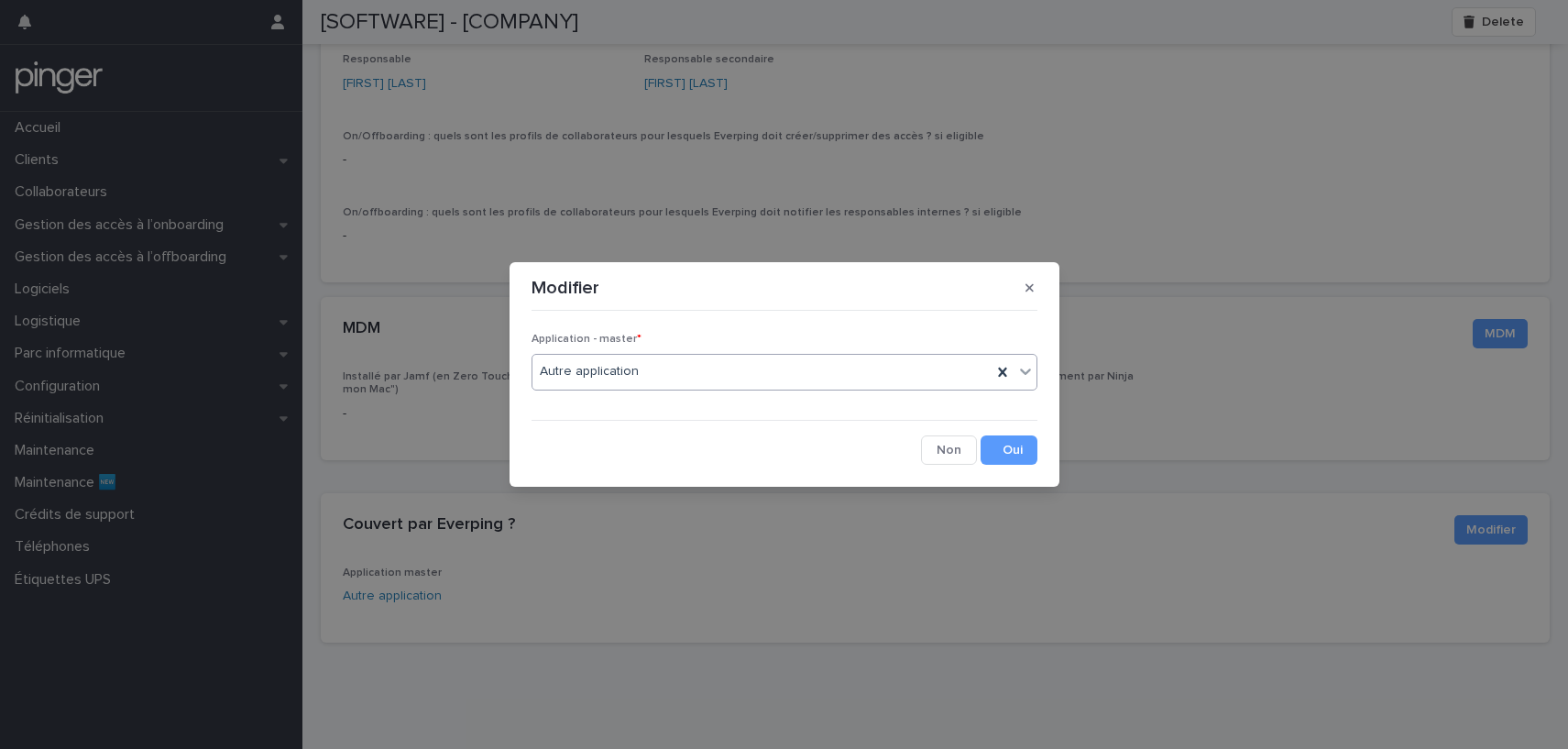 click on "Autre application" at bounding box center (784, 372) 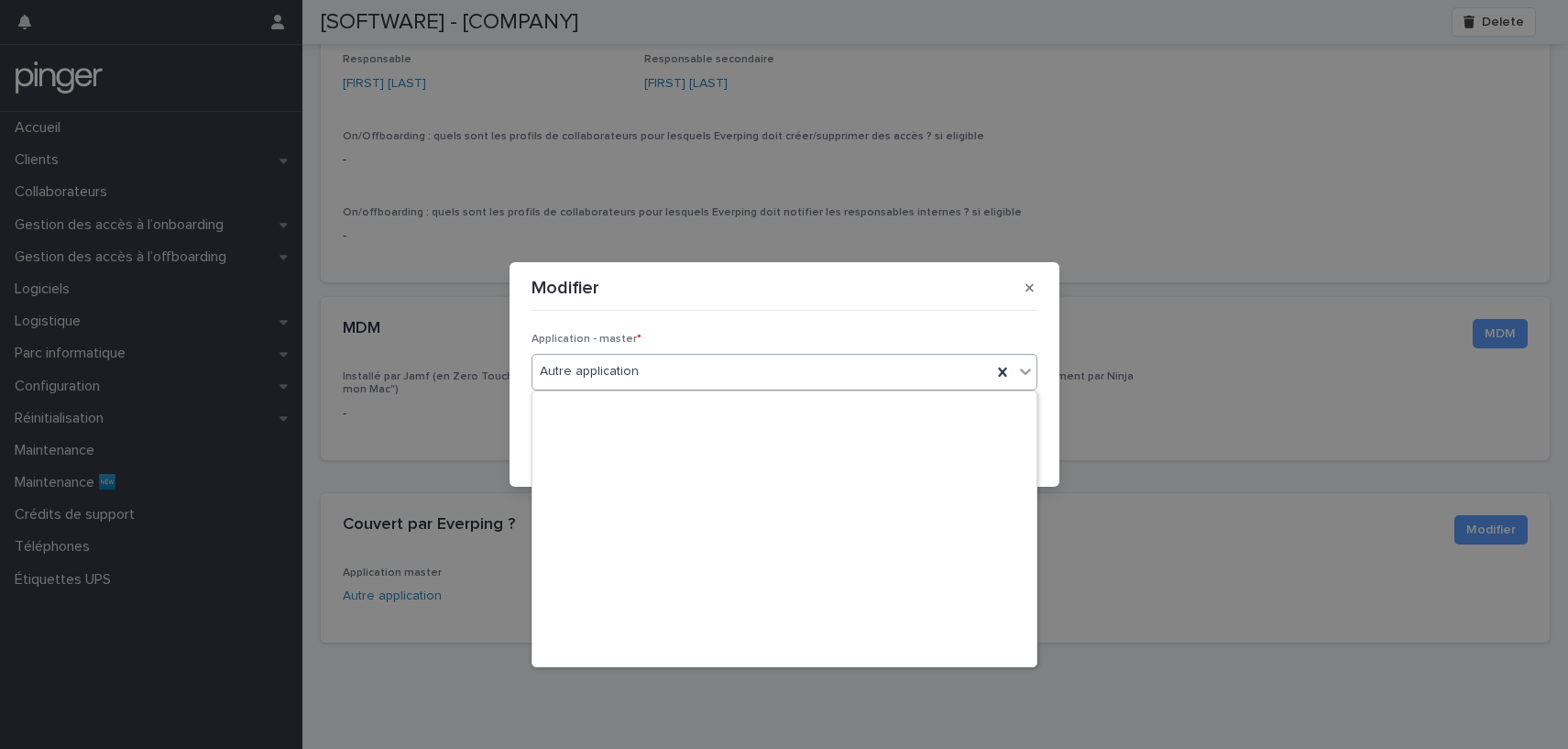 scroll, scrollTop: 1059, scrollLeft: 0, axis: vertical 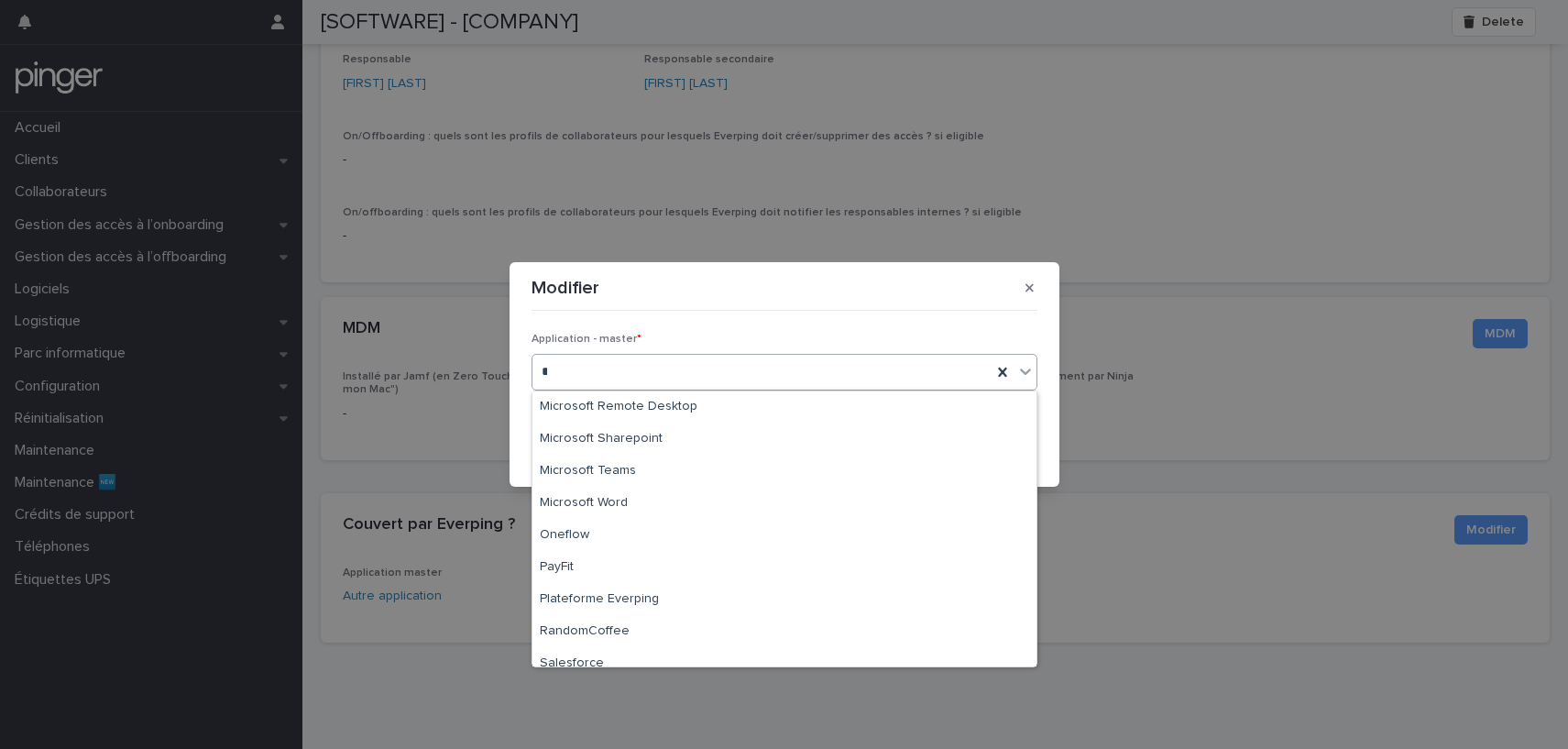 type on "**" 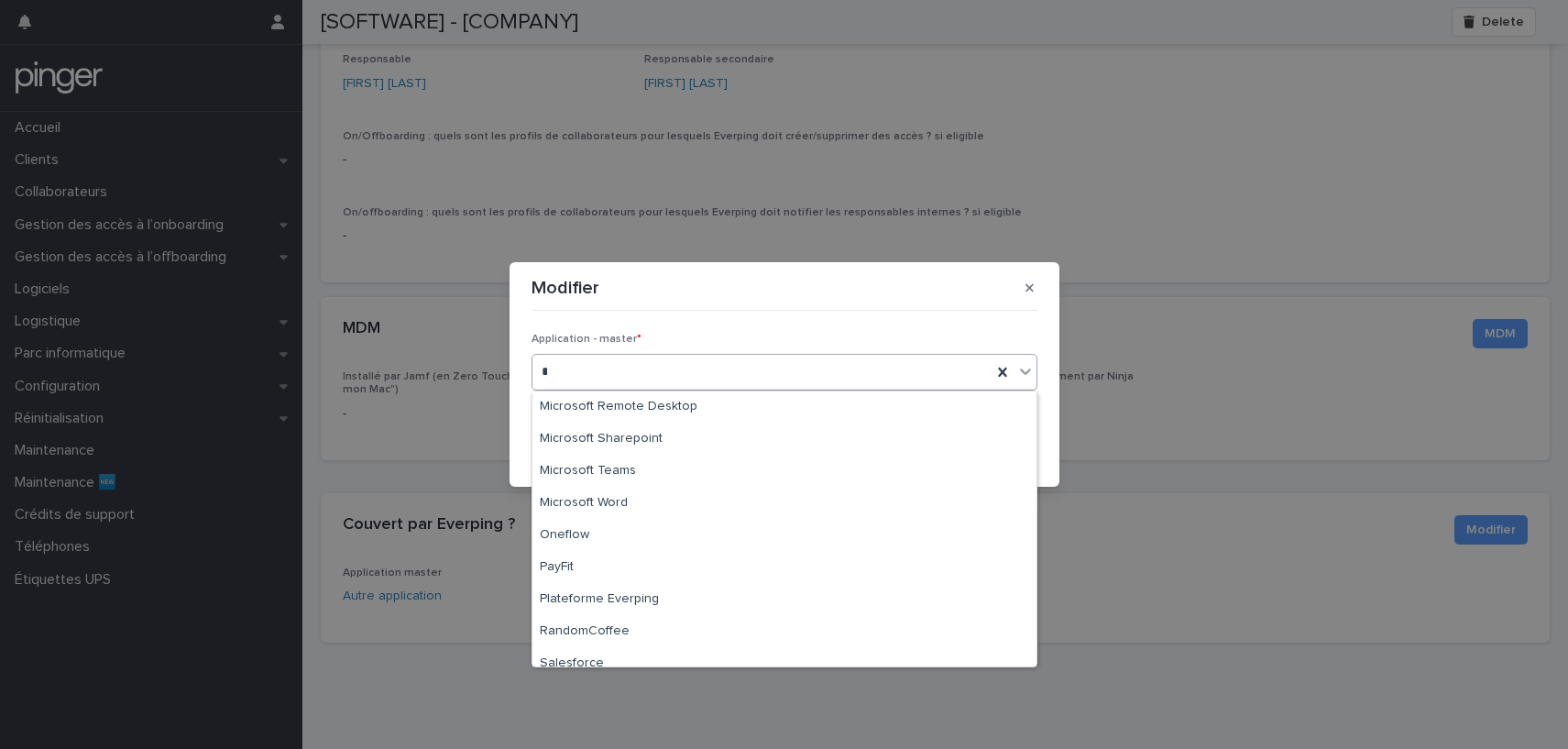 scroll, scrollTop: 0, scrollLeft: 0, axis: both 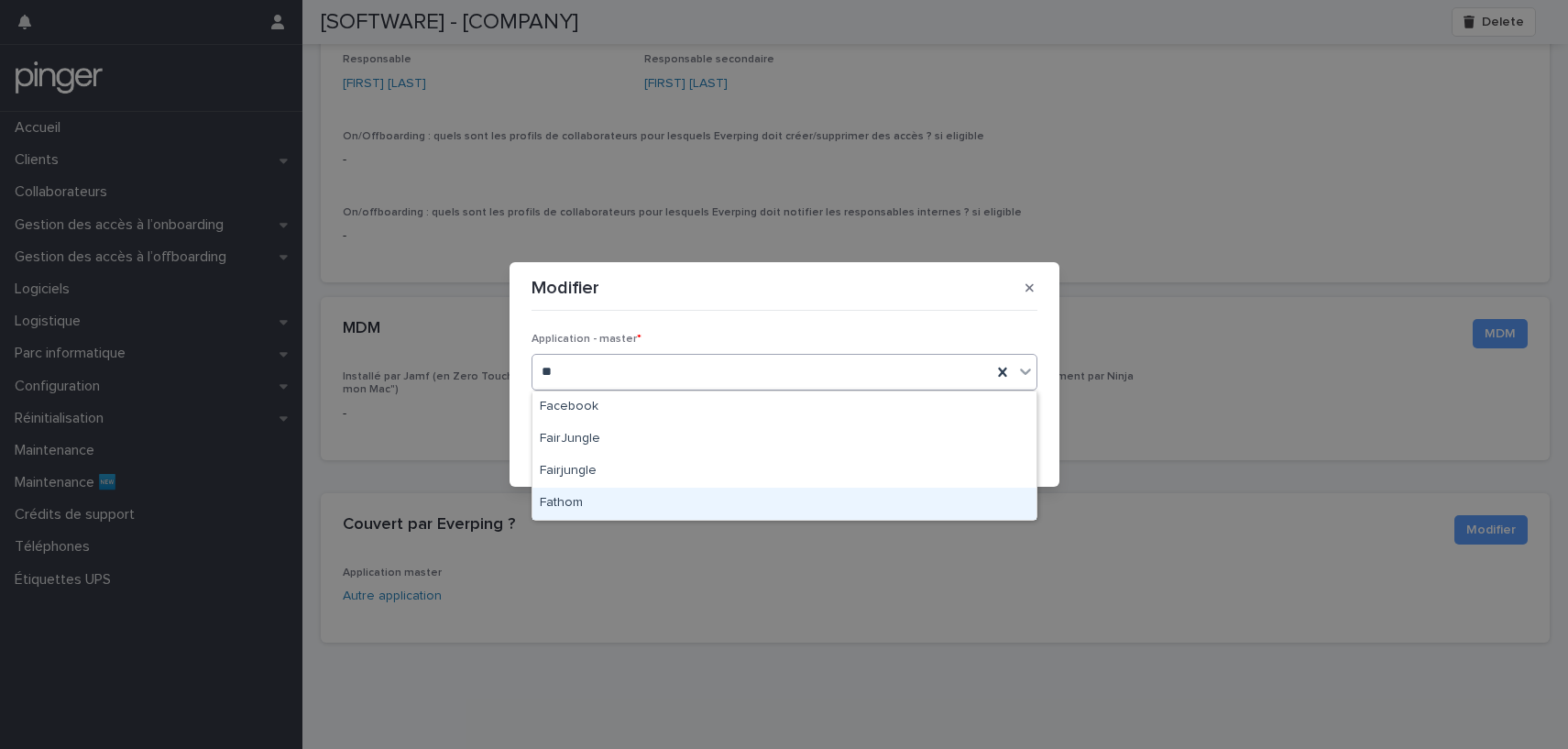 click on "Fathom" at bounding box center (784, 503) 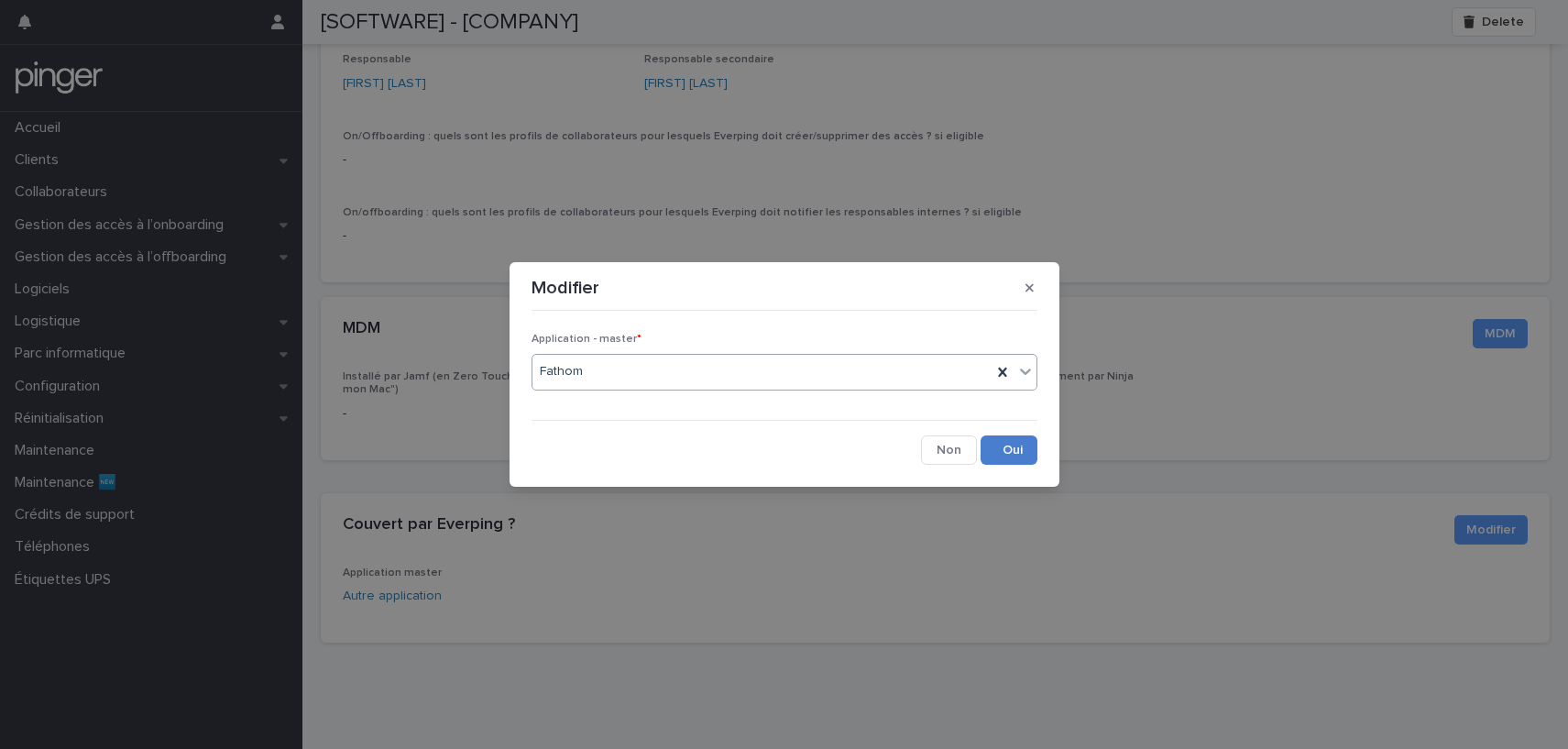 click on "Save" at bounding box center [1009, 450] 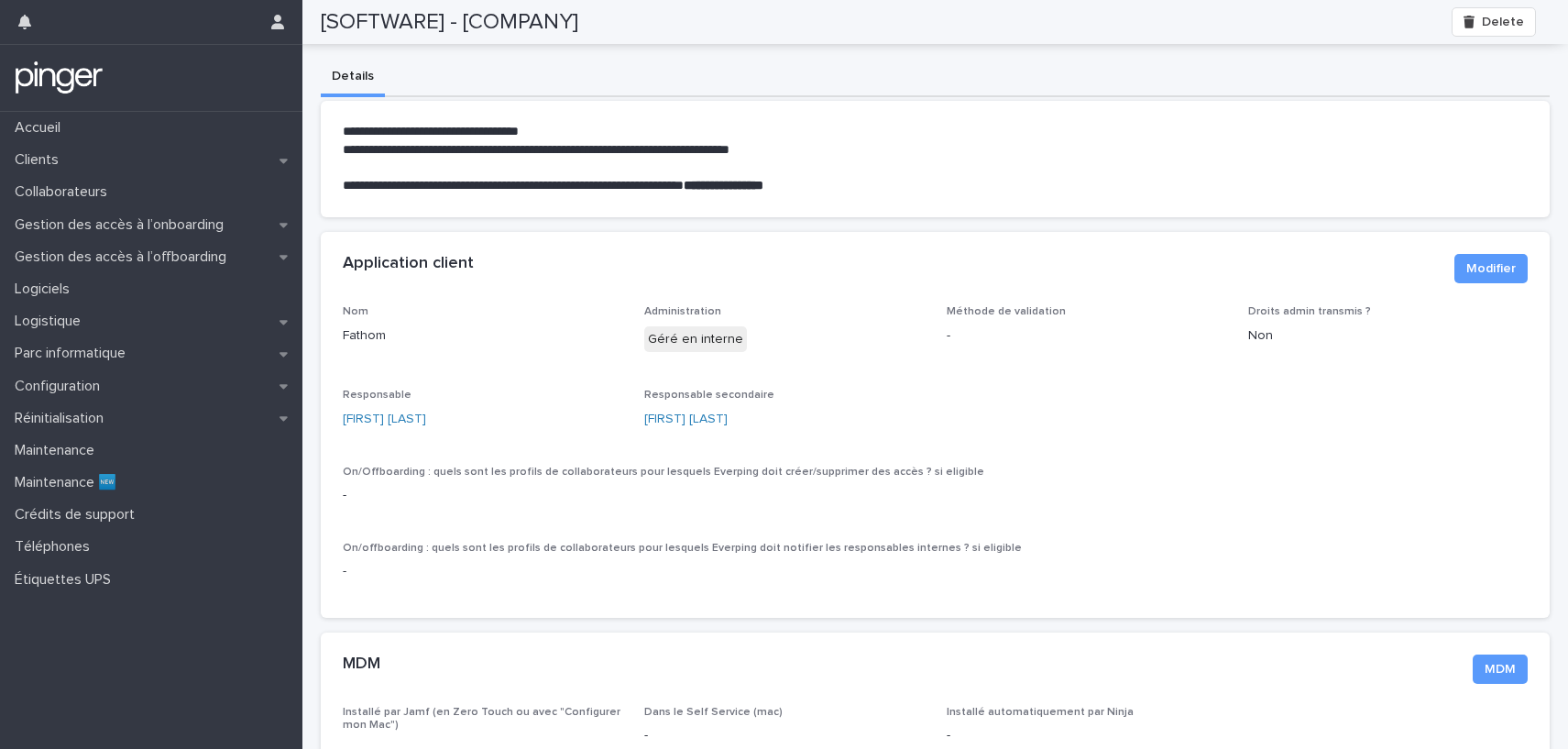 scroll, scrollTop: 0, scrollLeft: 0, axis: both 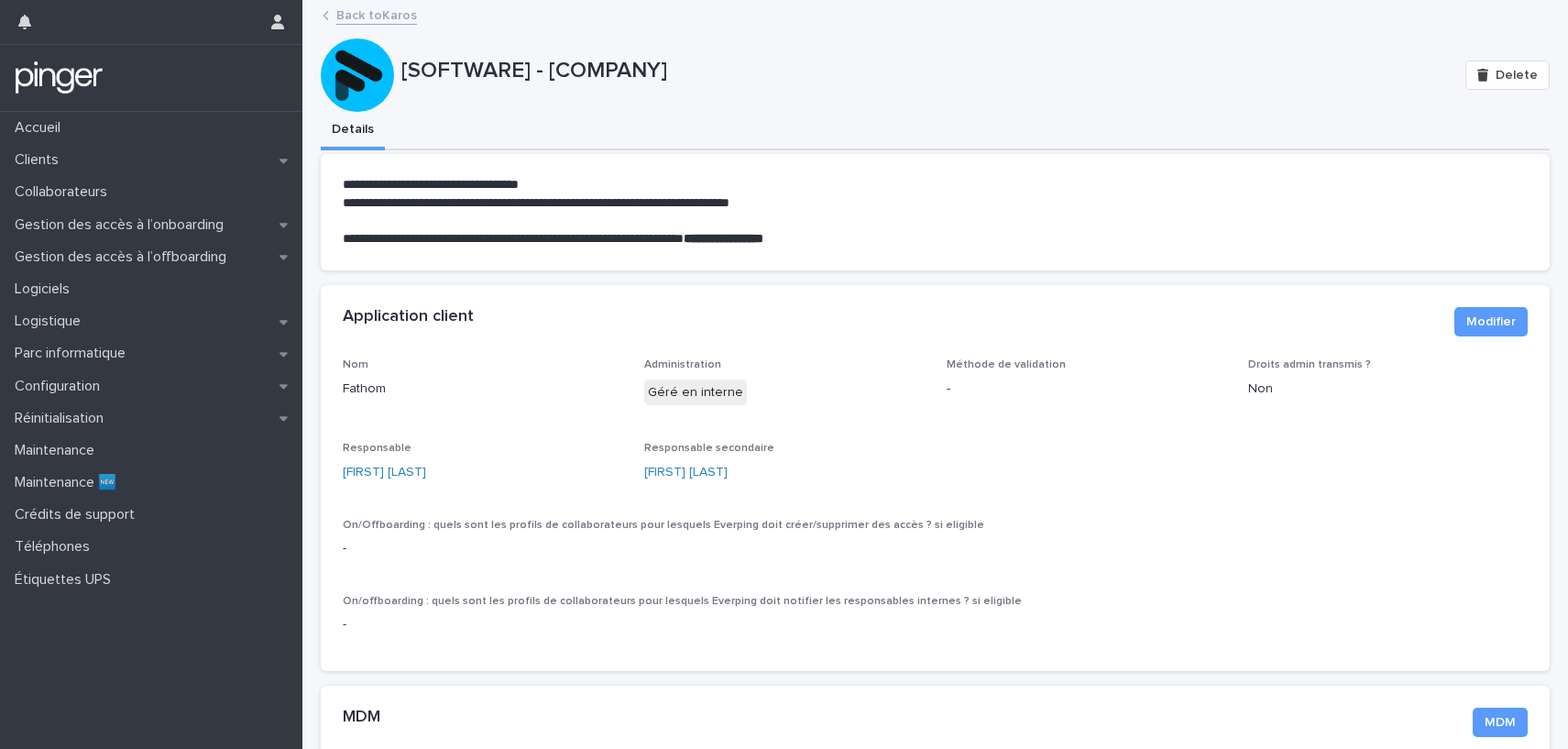 click on "Back to  [COMPANY]" at bounding box center (377, 14) 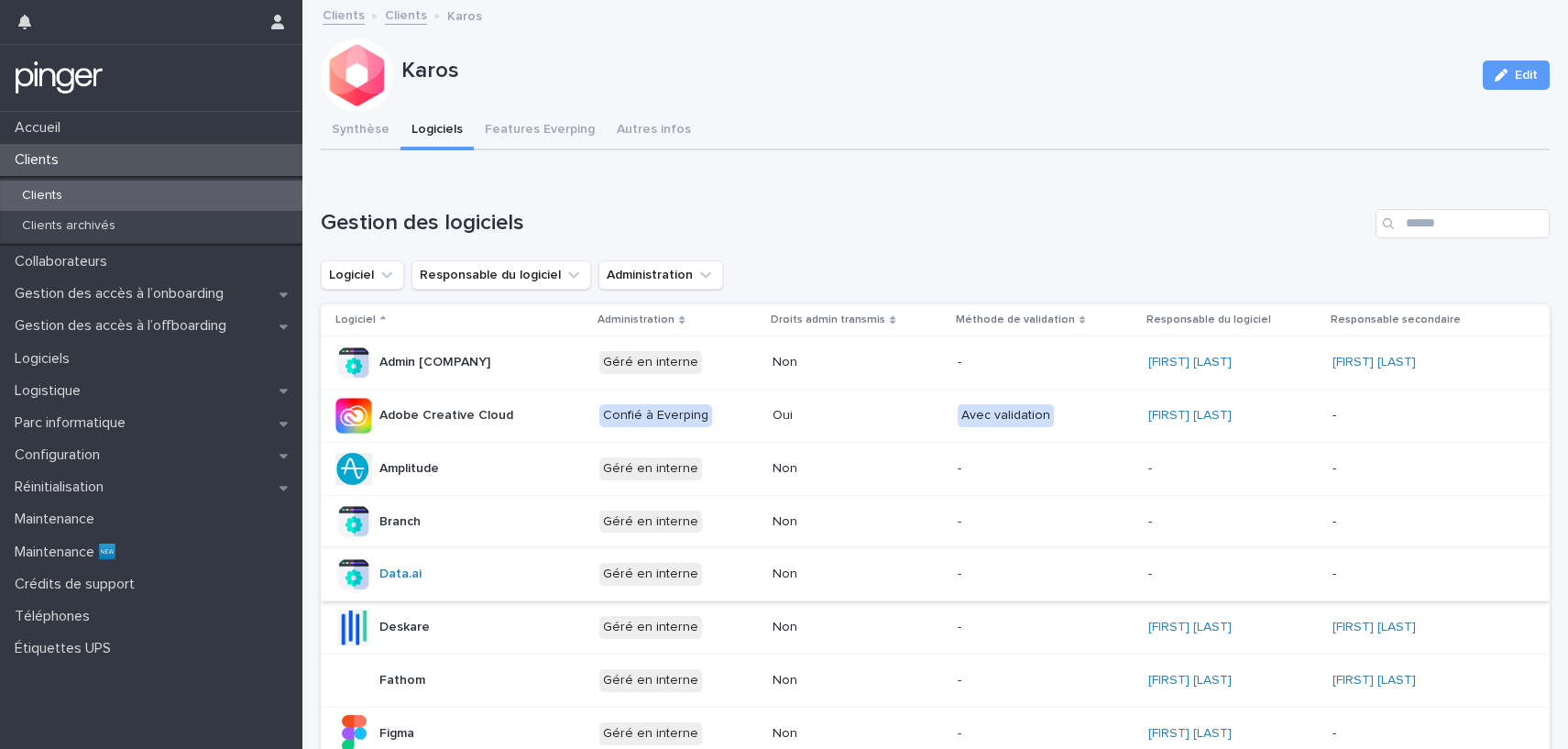 scroll, scrollTop: 1061, scrollLeft: 0, axis: vertical 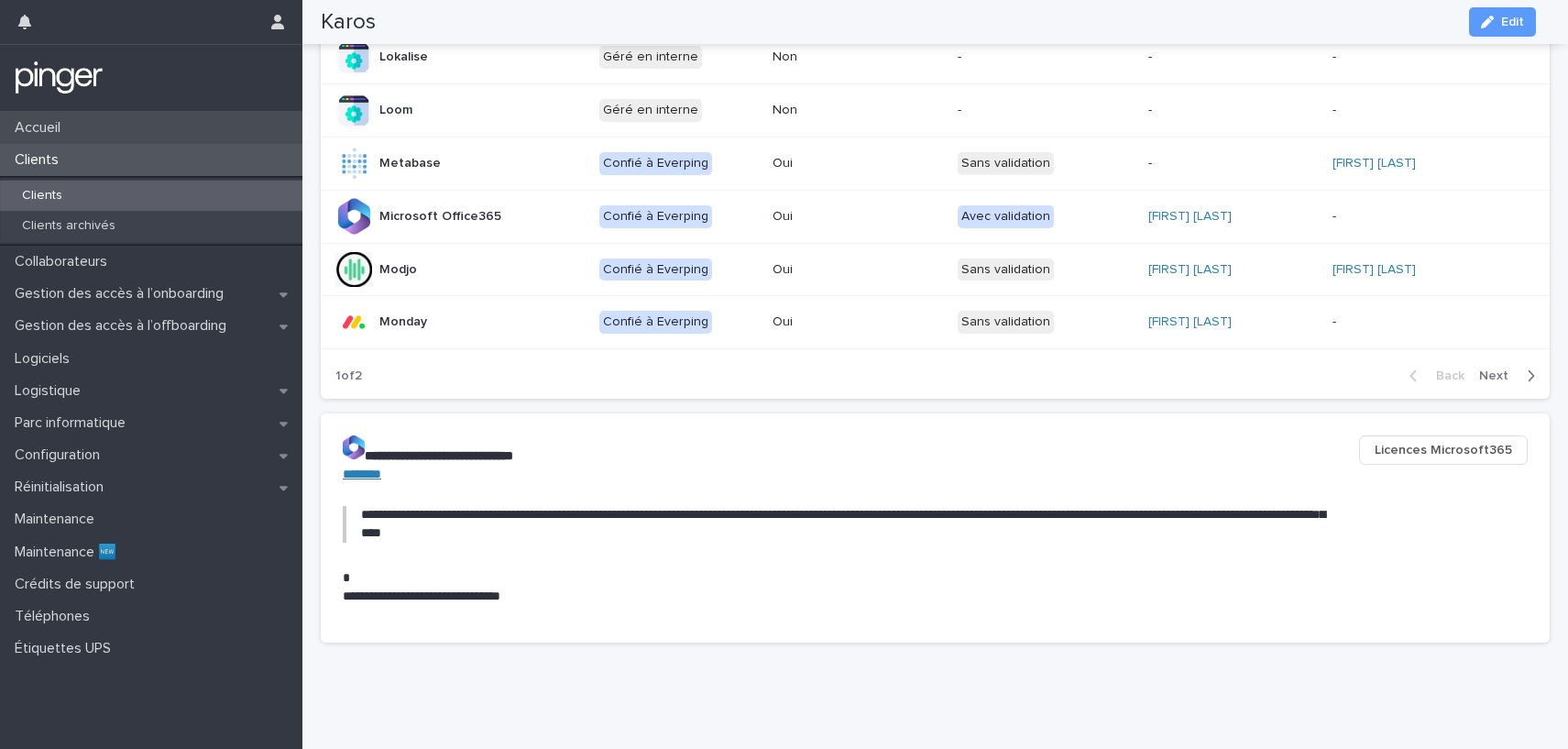 click on "Accueil" at bounding box center (151, 127) 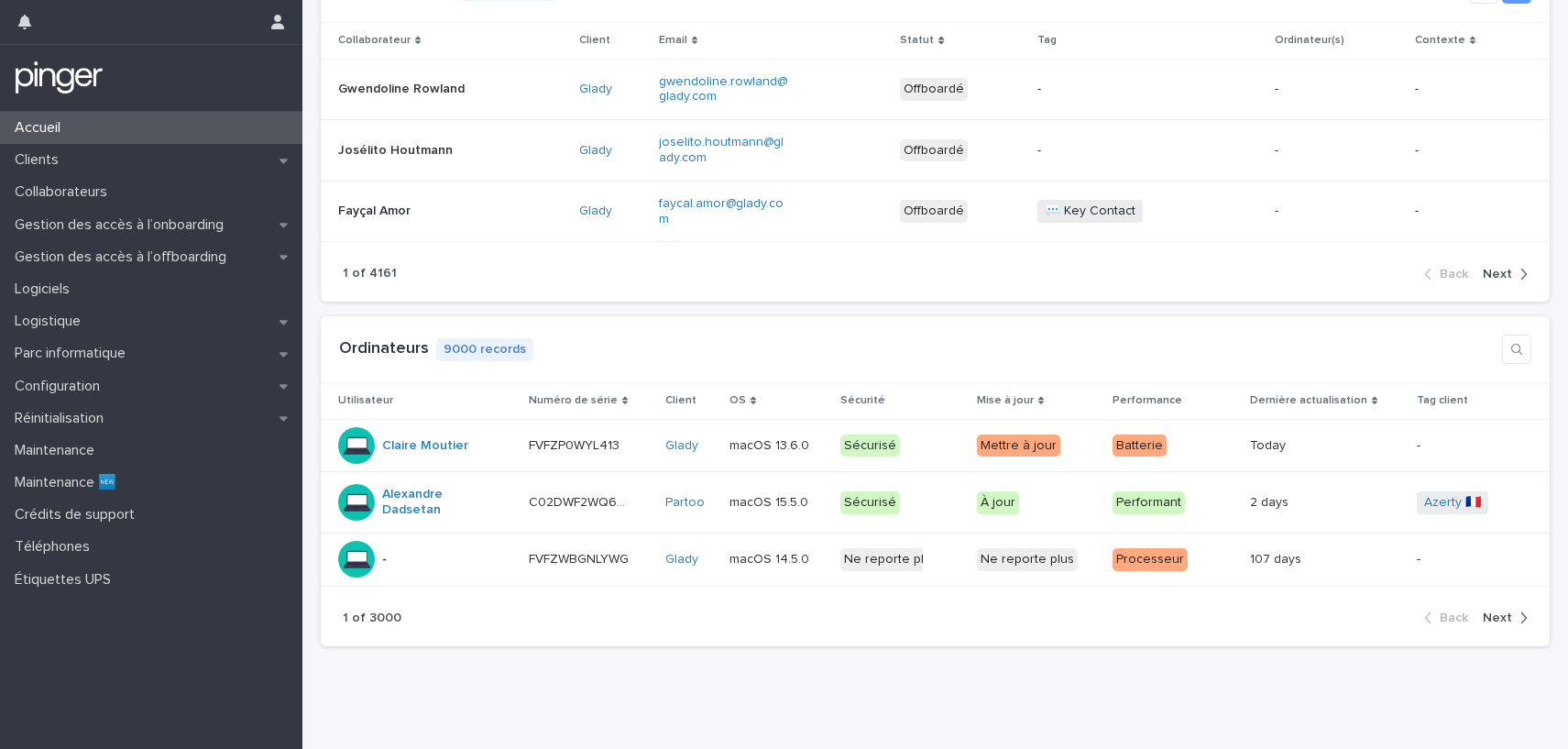 scroll, scrollTop: 634, scrollLeft: 0, axis: vertical 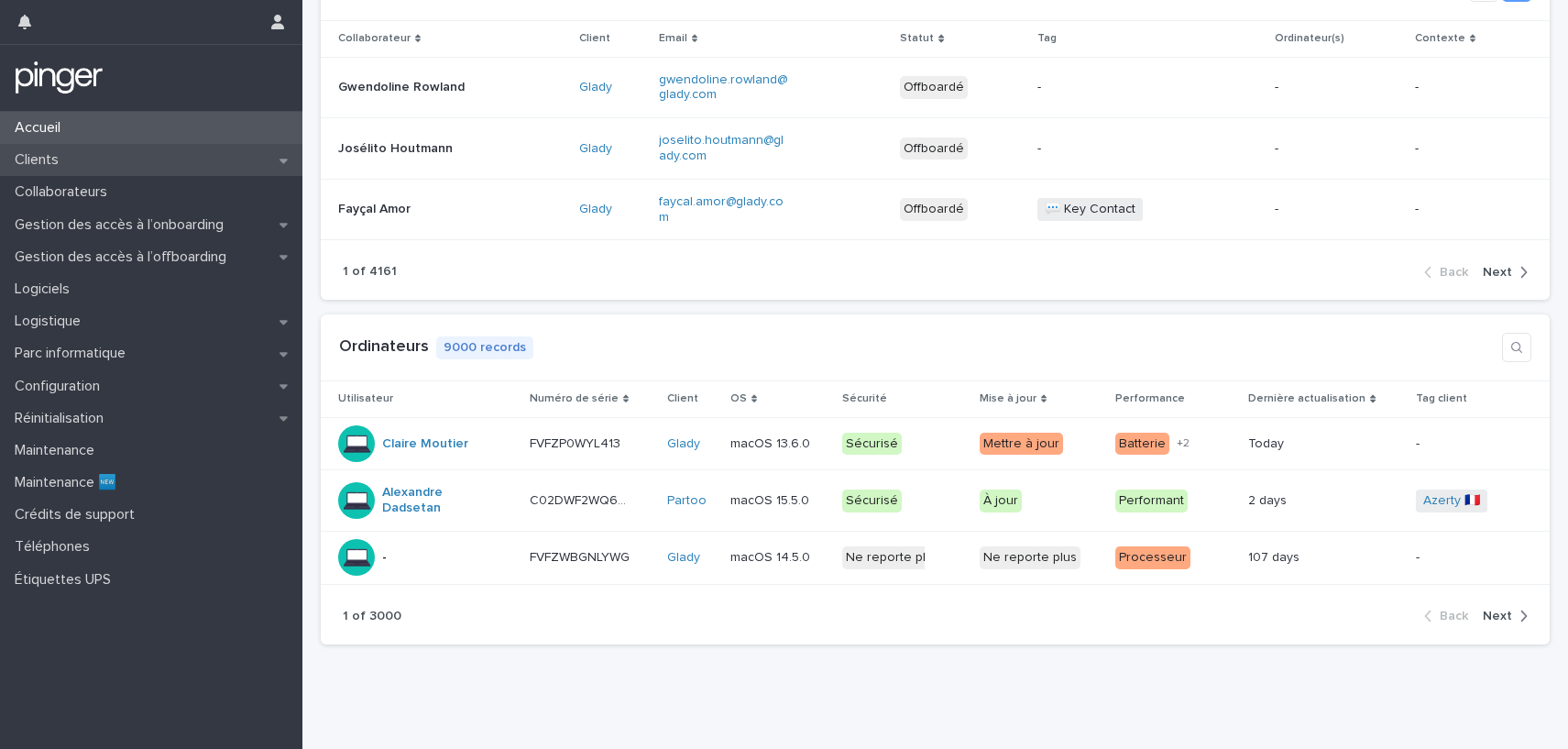 click on "Clients" at bounding box center [151, 160] 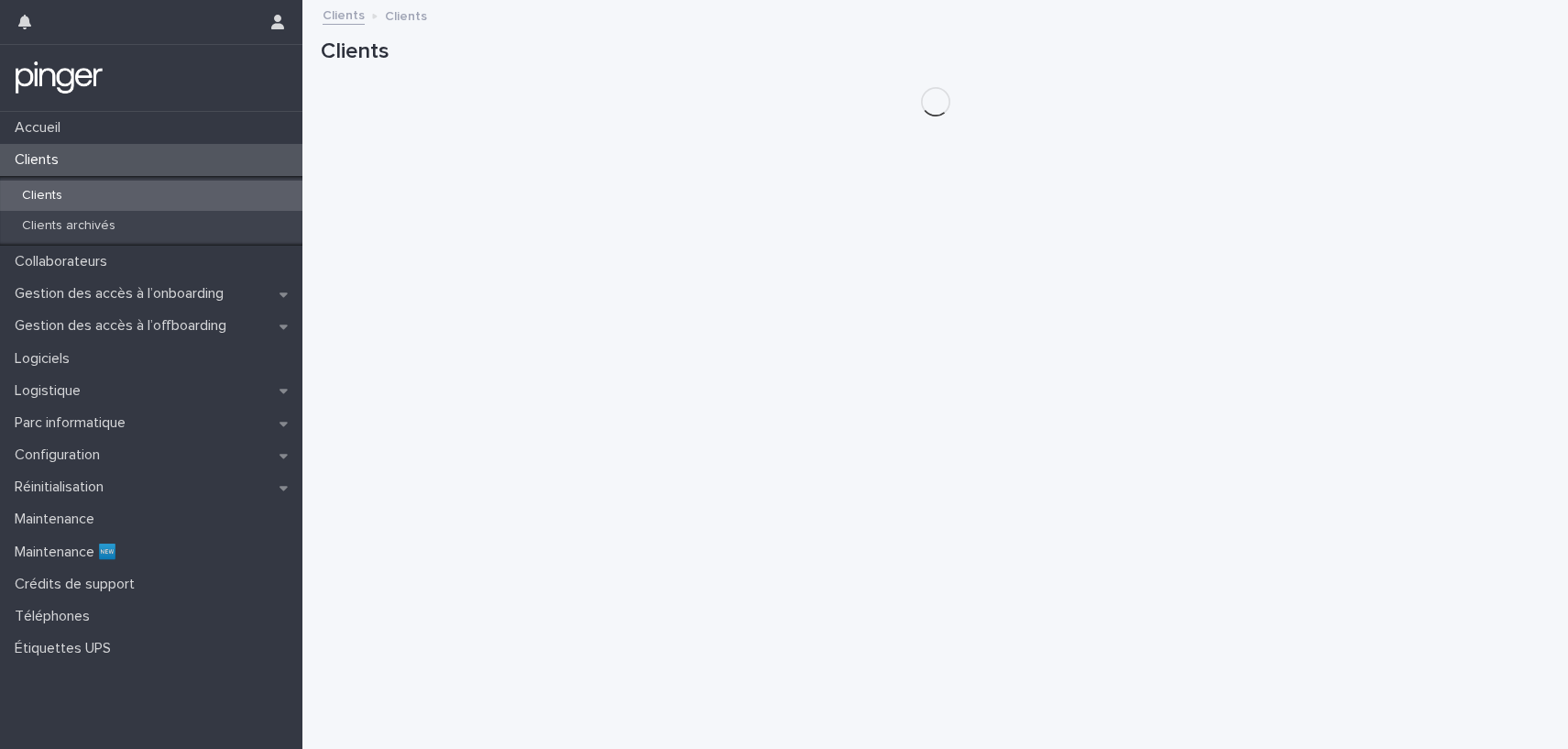 scroll, scrollTop: 0, scrollLeft: 0, axis: both 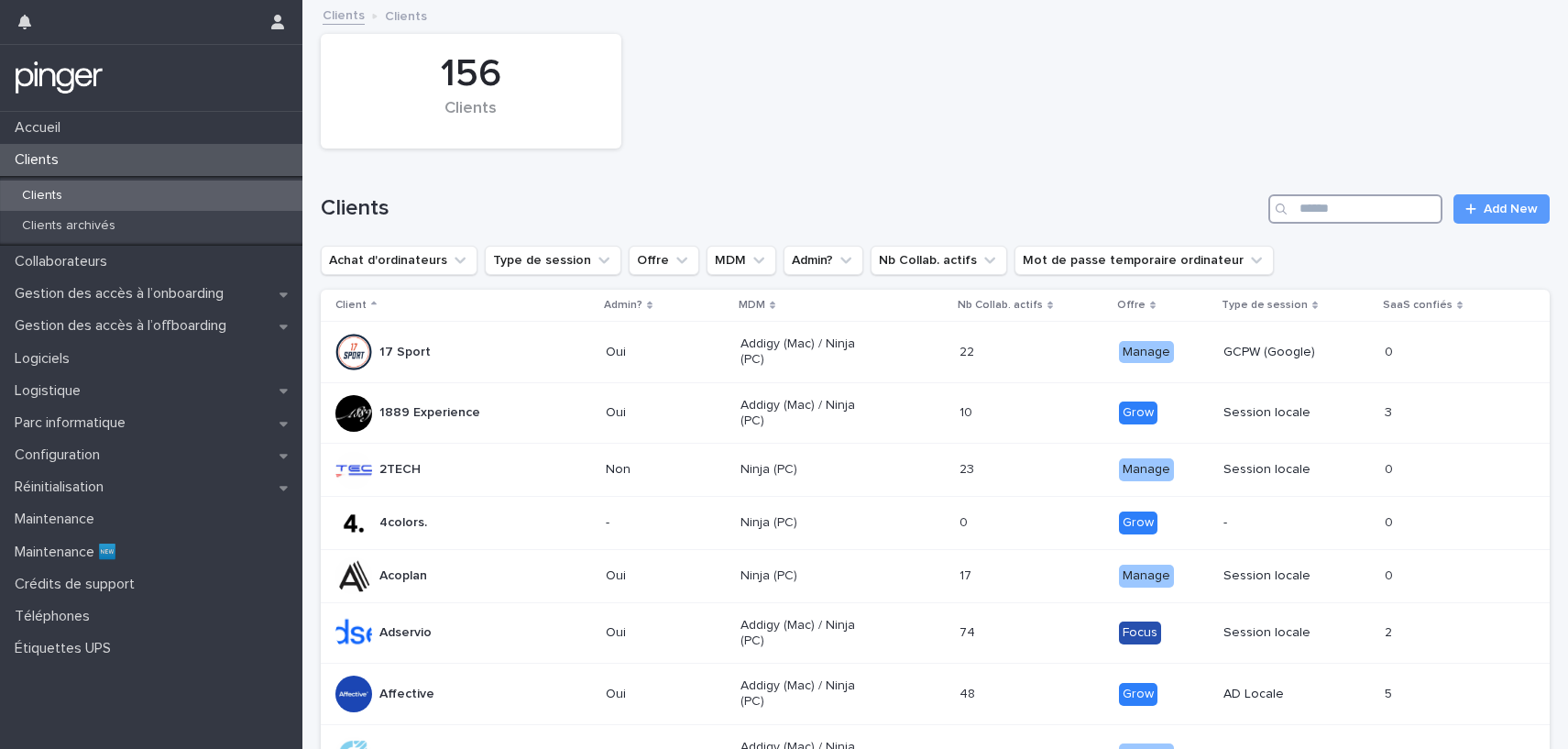 click at bounding box center (1355, 209) 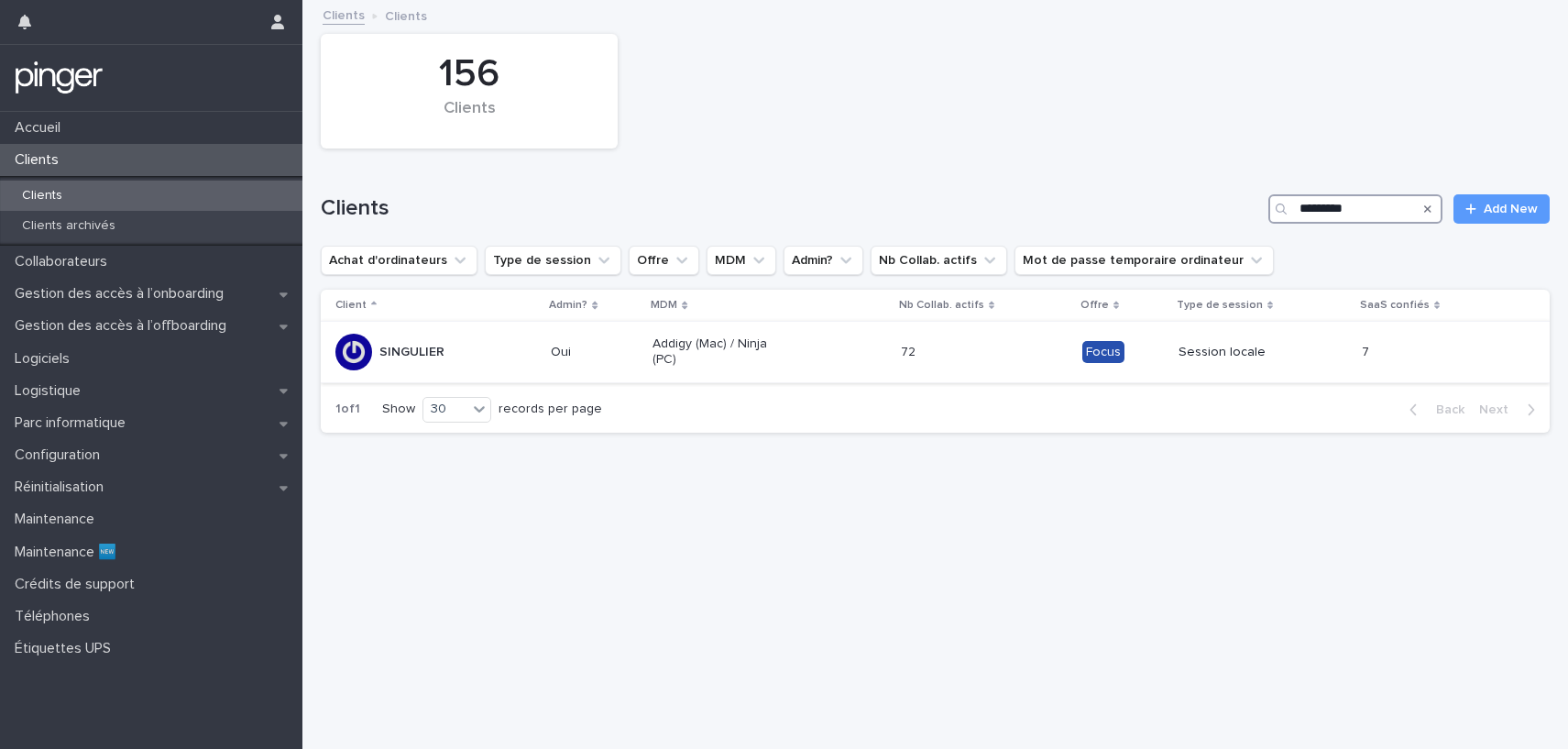 type on "*********" 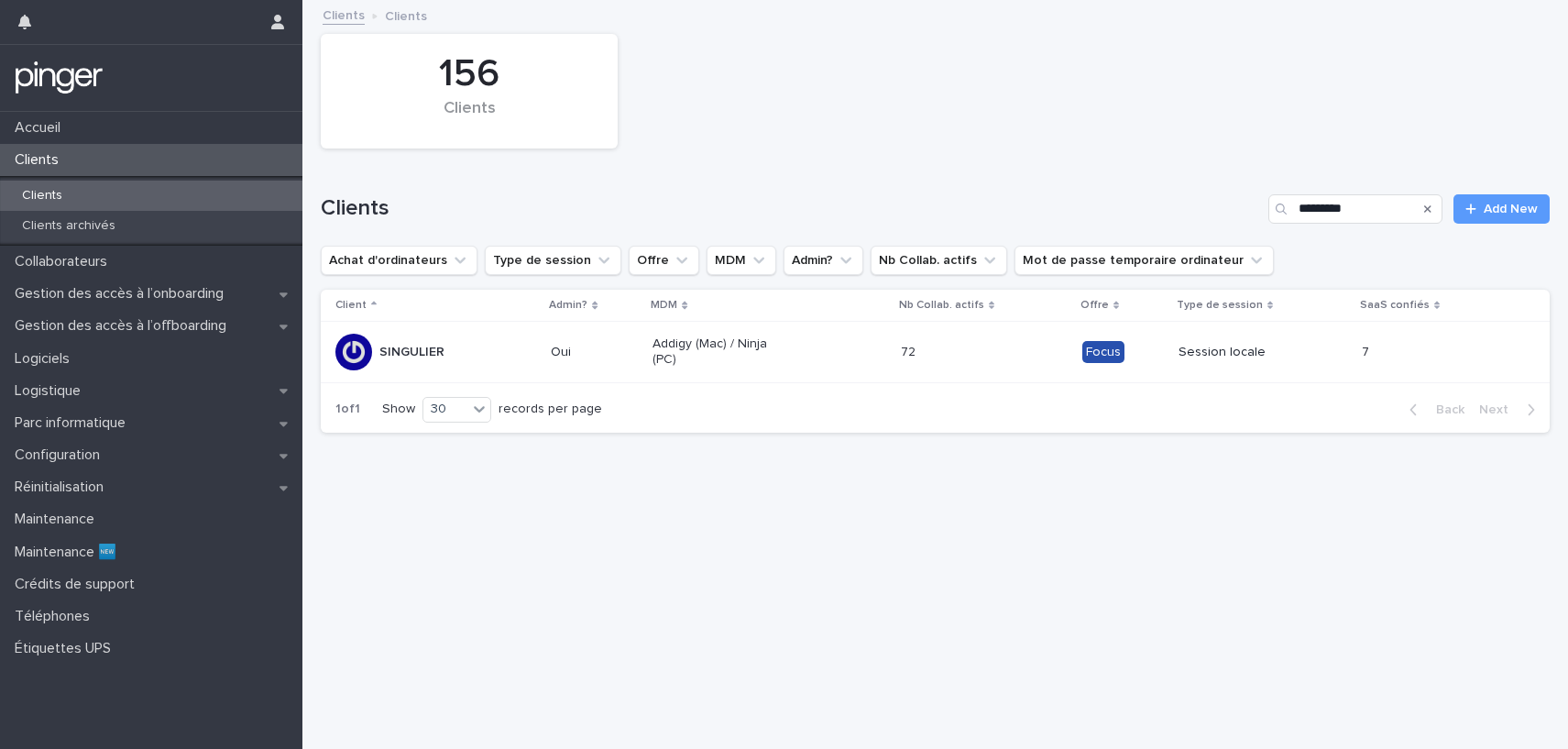 click on "Oui" at bounding box center (594, 352) 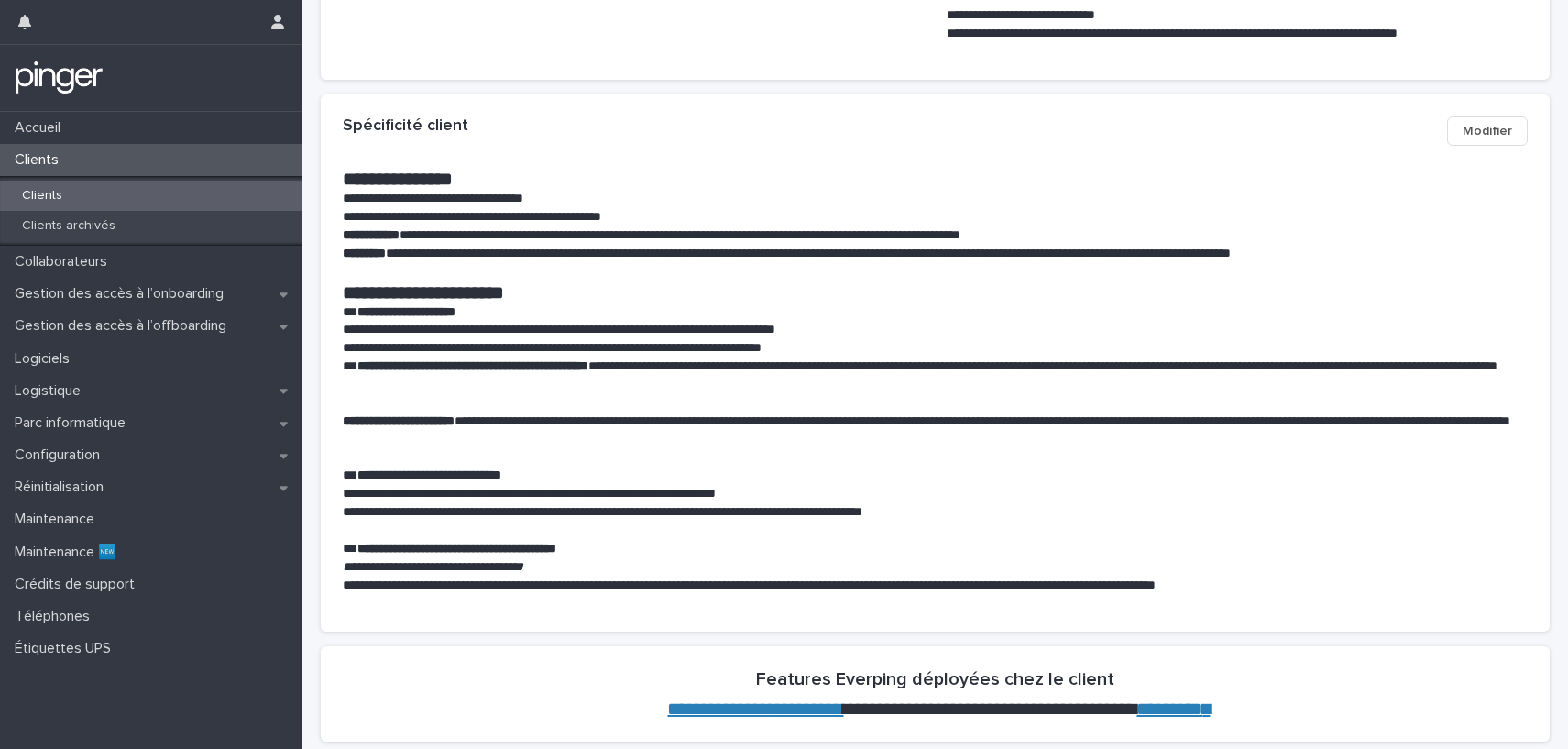 scroll, scrollTop: 589, scrollLeft: 0, axis: vertical 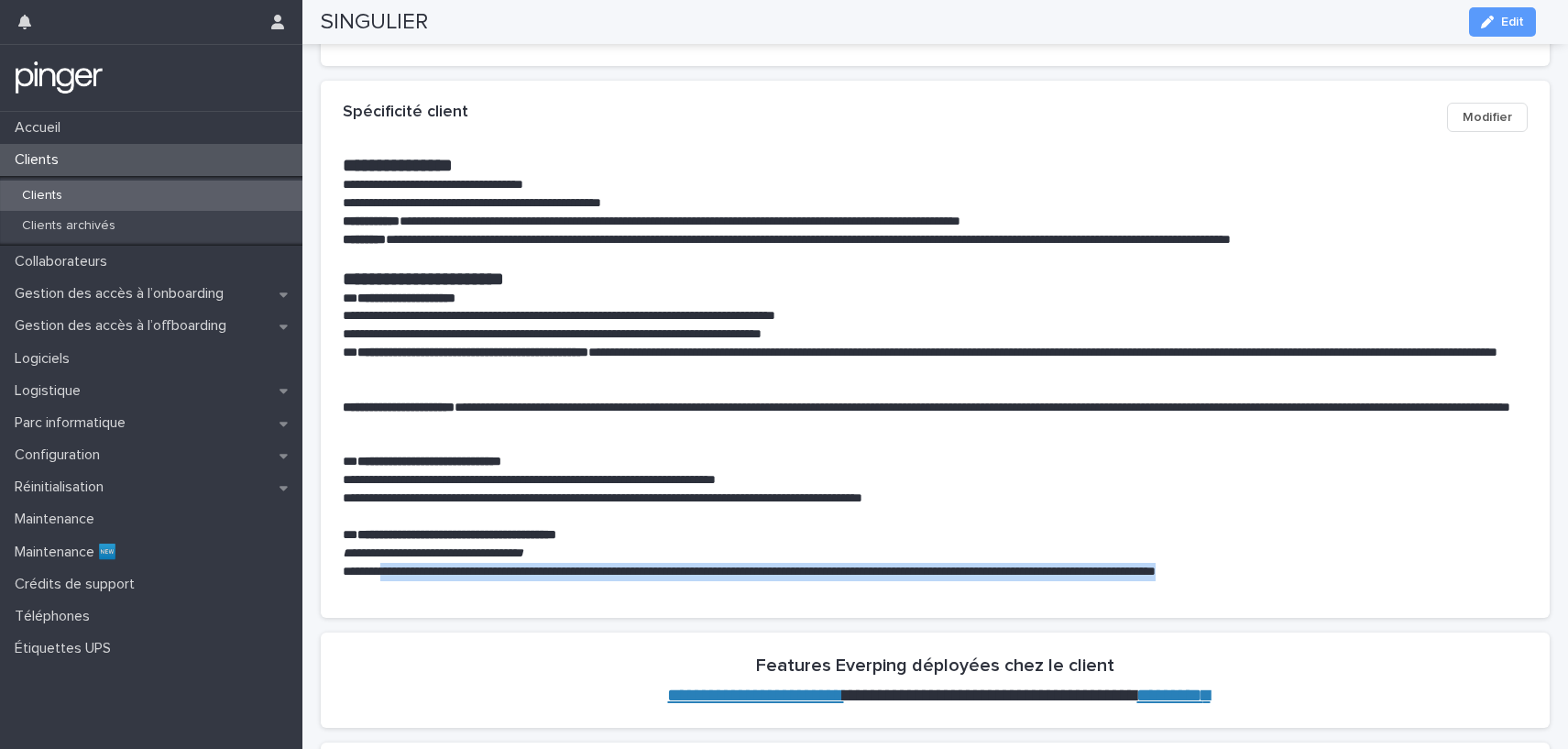 drag, startPoint x: 393, startPoint y: 568, endPoint x: 1283, endPoint y: 587, distance: 890.20279 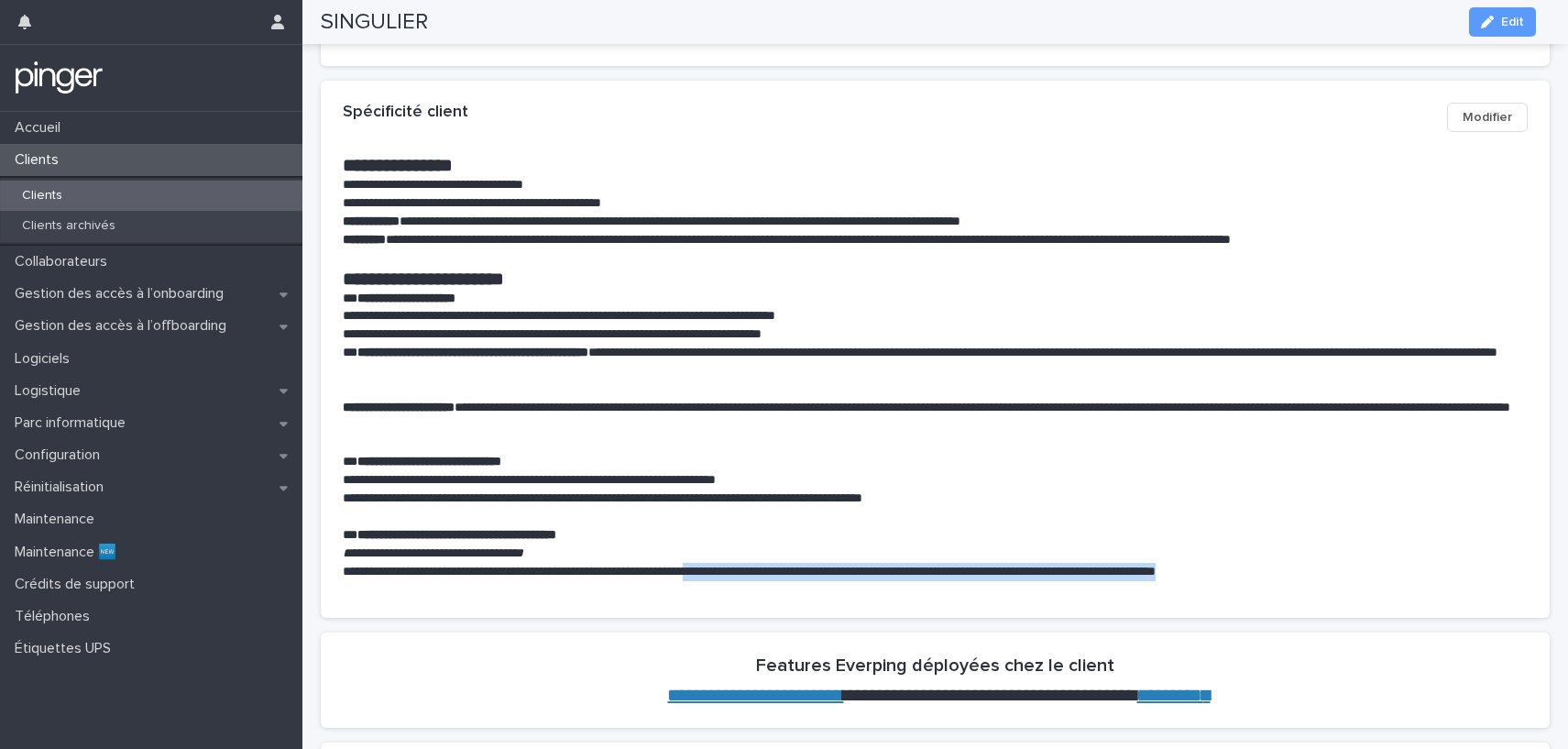 drag, startPoint x: 1285, startPoint y: 571, endPoint x: 762, endPoint y: 570, distance: 523.00096 